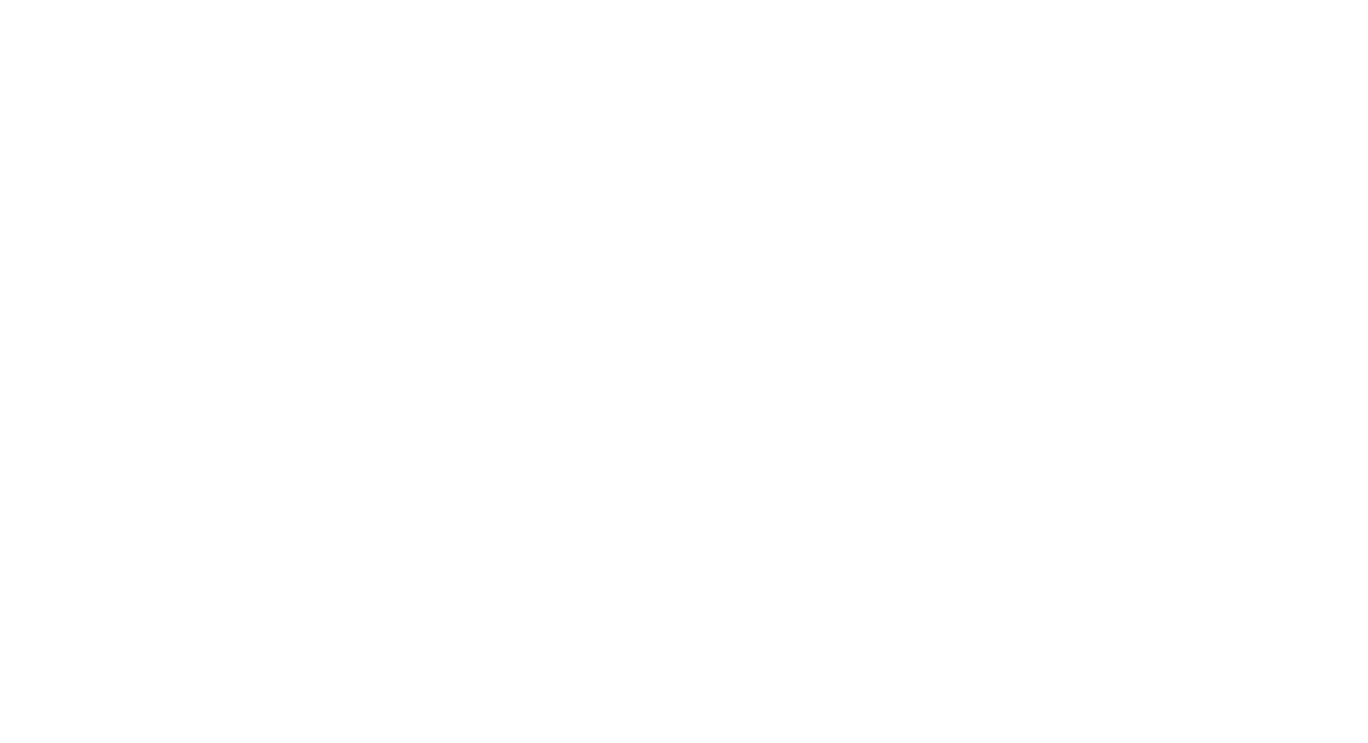 scroll, scrollTop: 0, scrollLeft: 0, axis: both 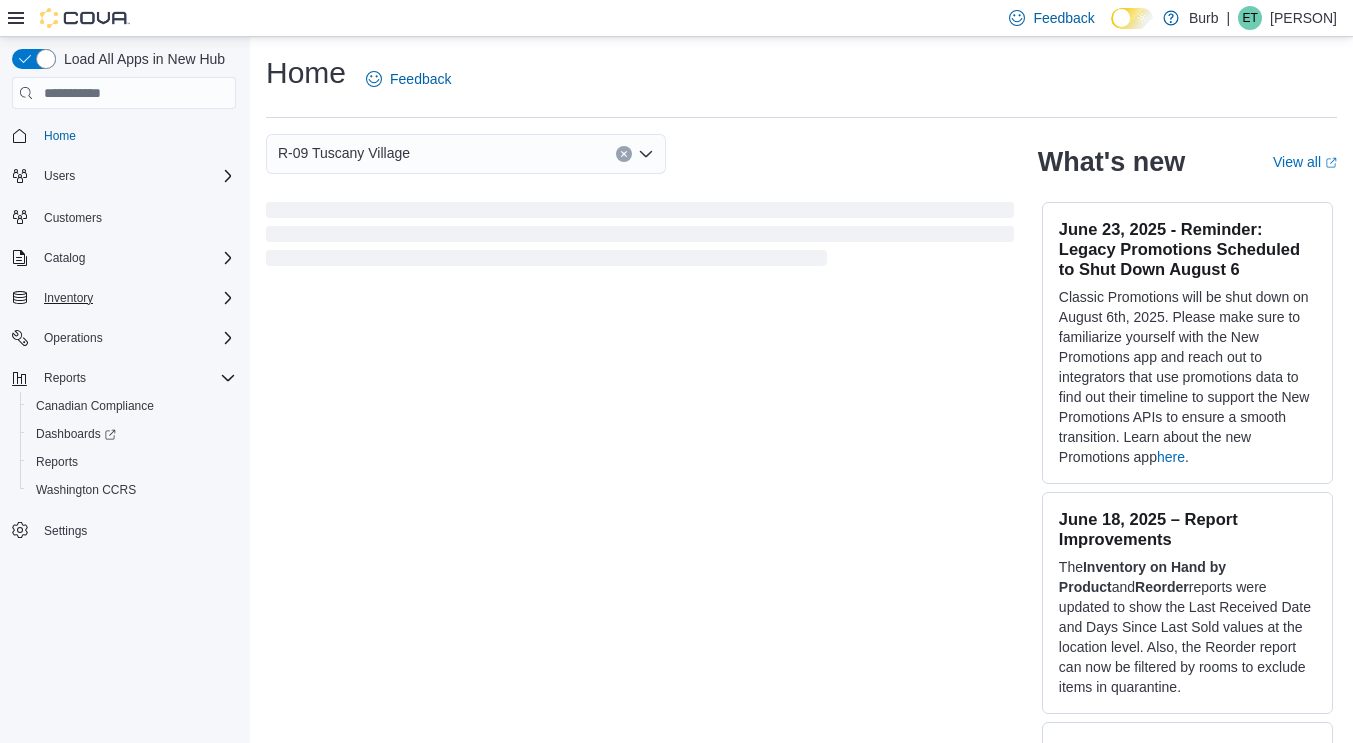 click 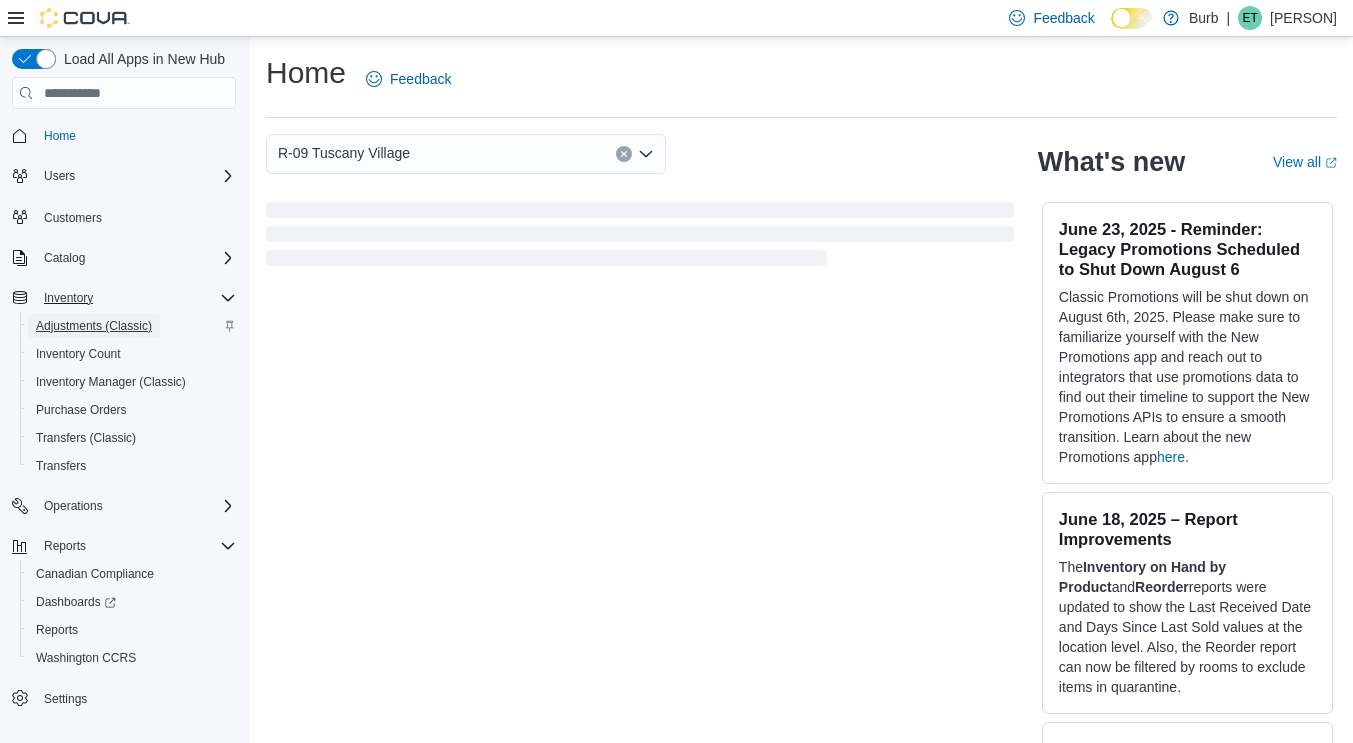 click on "Adjustments (Classic)" at bounding box center (94, 326) 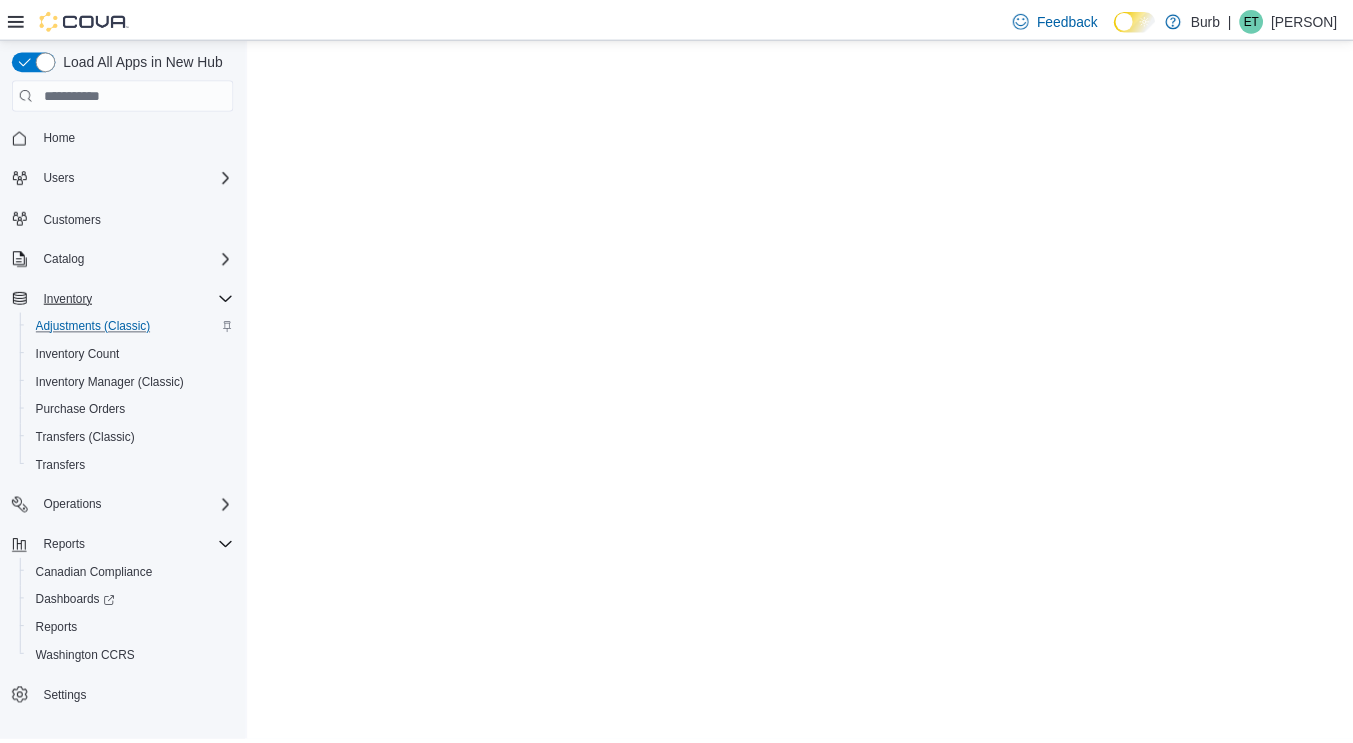scroll, scrollTop: 0, scrollLeft: 0, axis: both 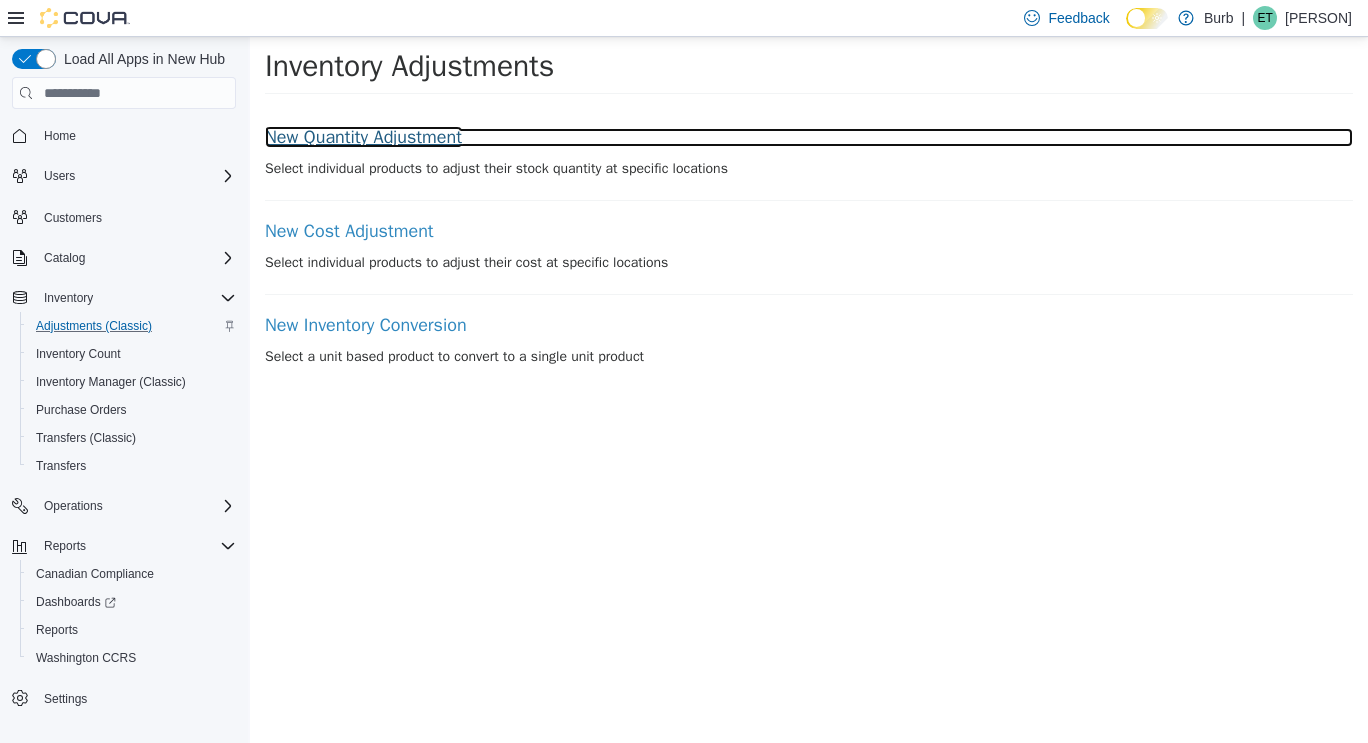 click on "New Quantity Adjustment" at bounding box center (809, 138) 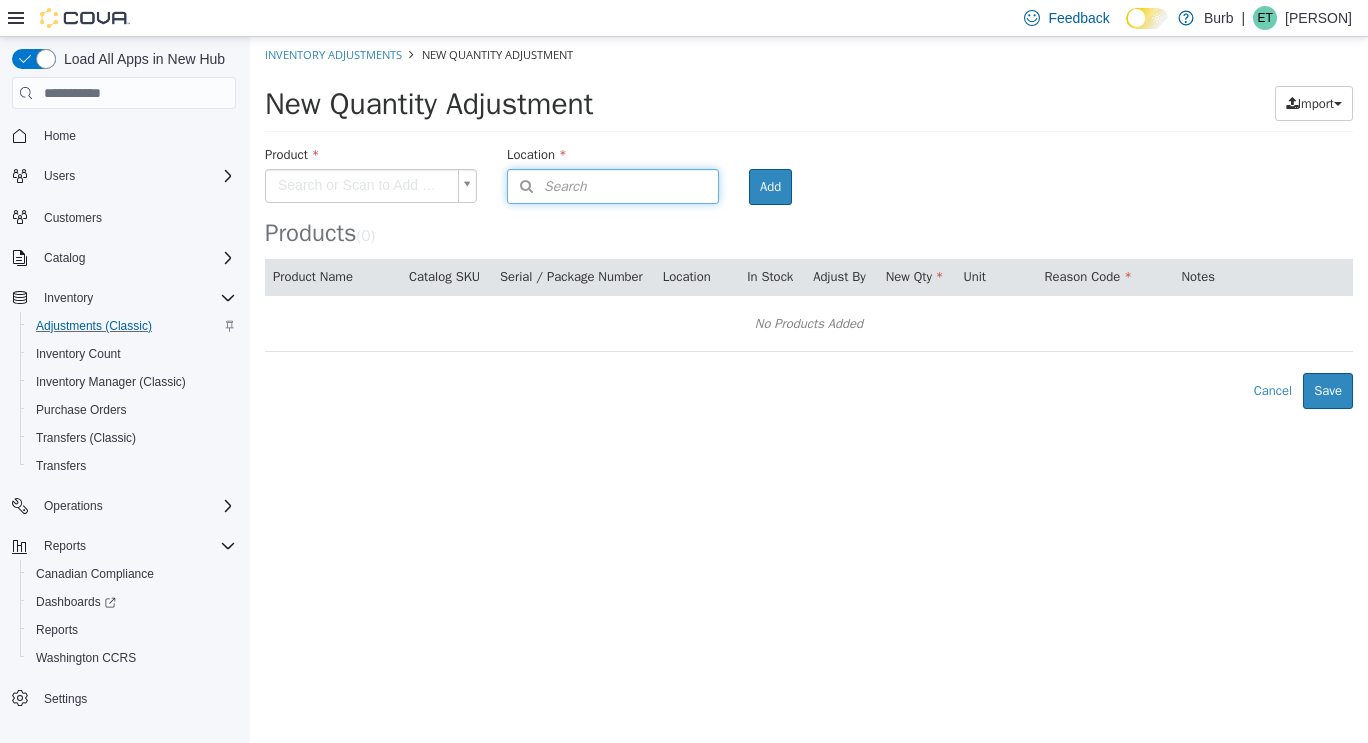 click on "Search" at bounding box center (613, 186) 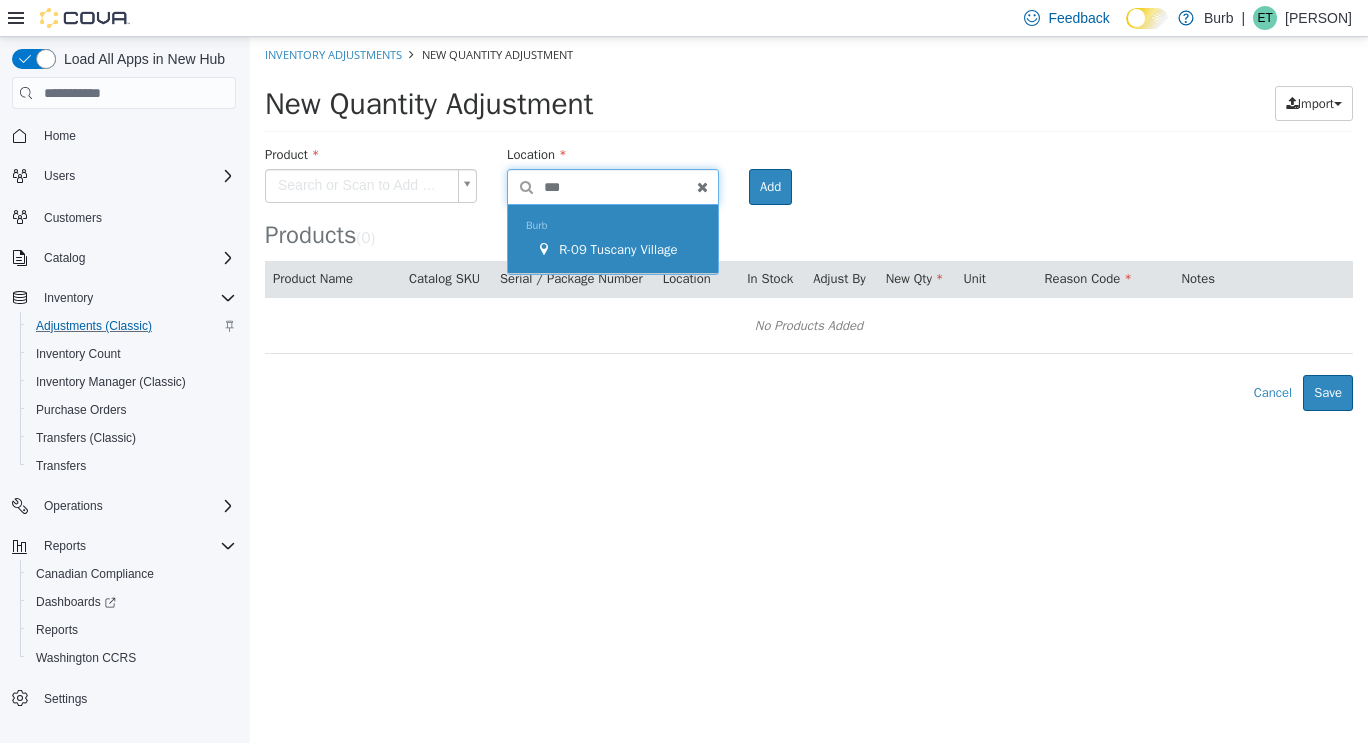type on "***" 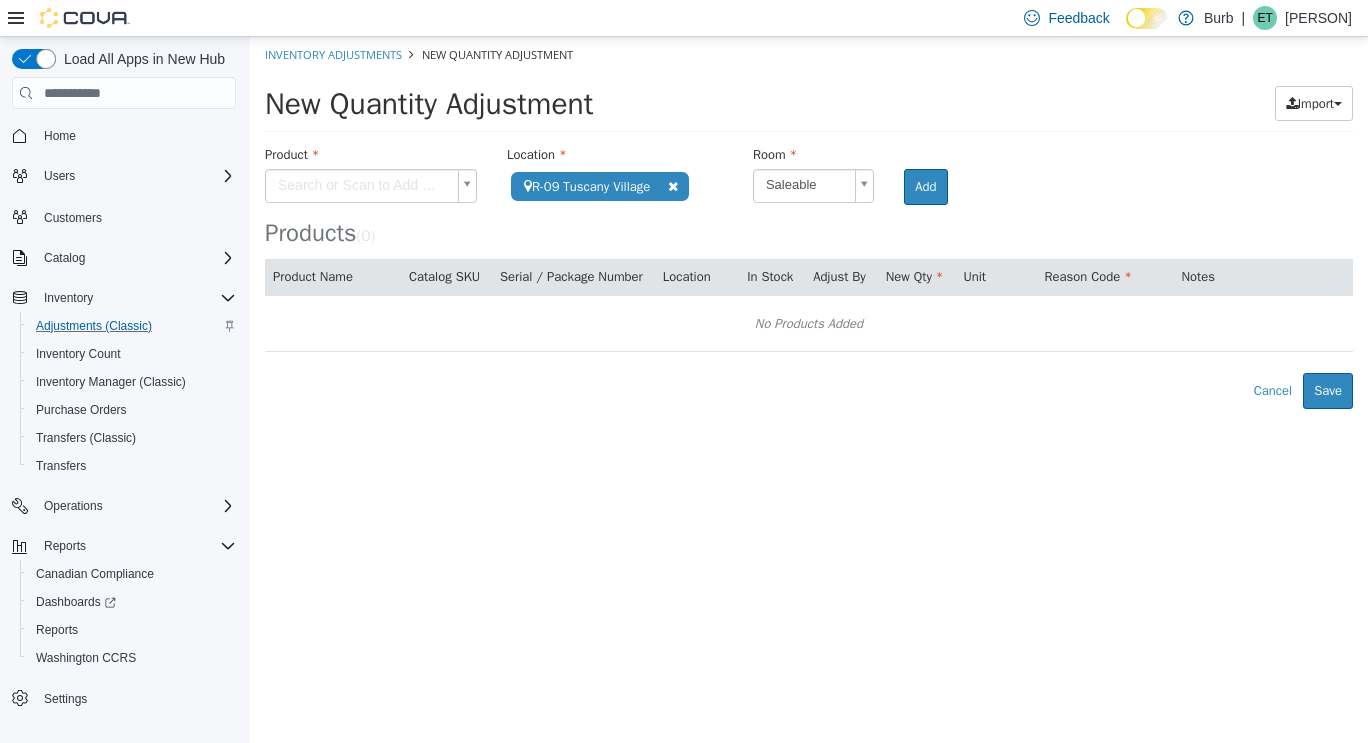 click on "**********" at bounding box center (809, 223) 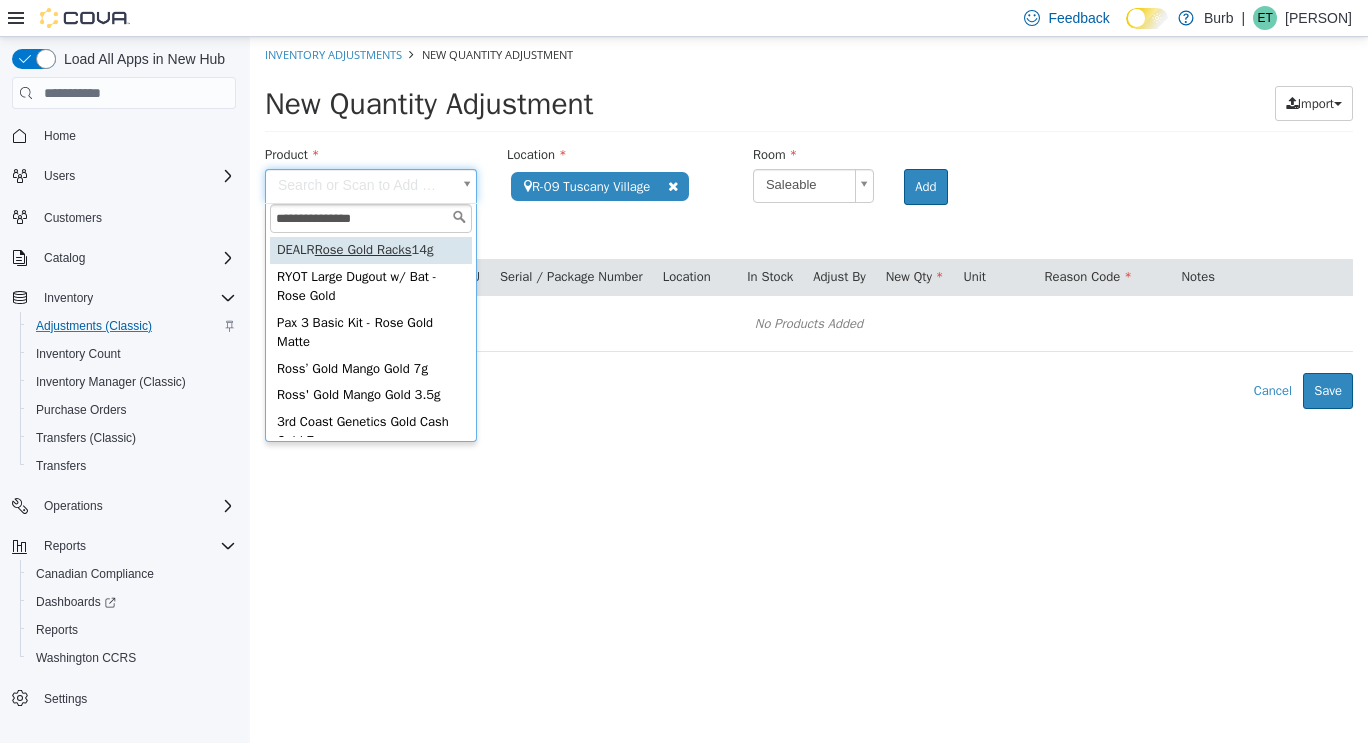 type on "**********" 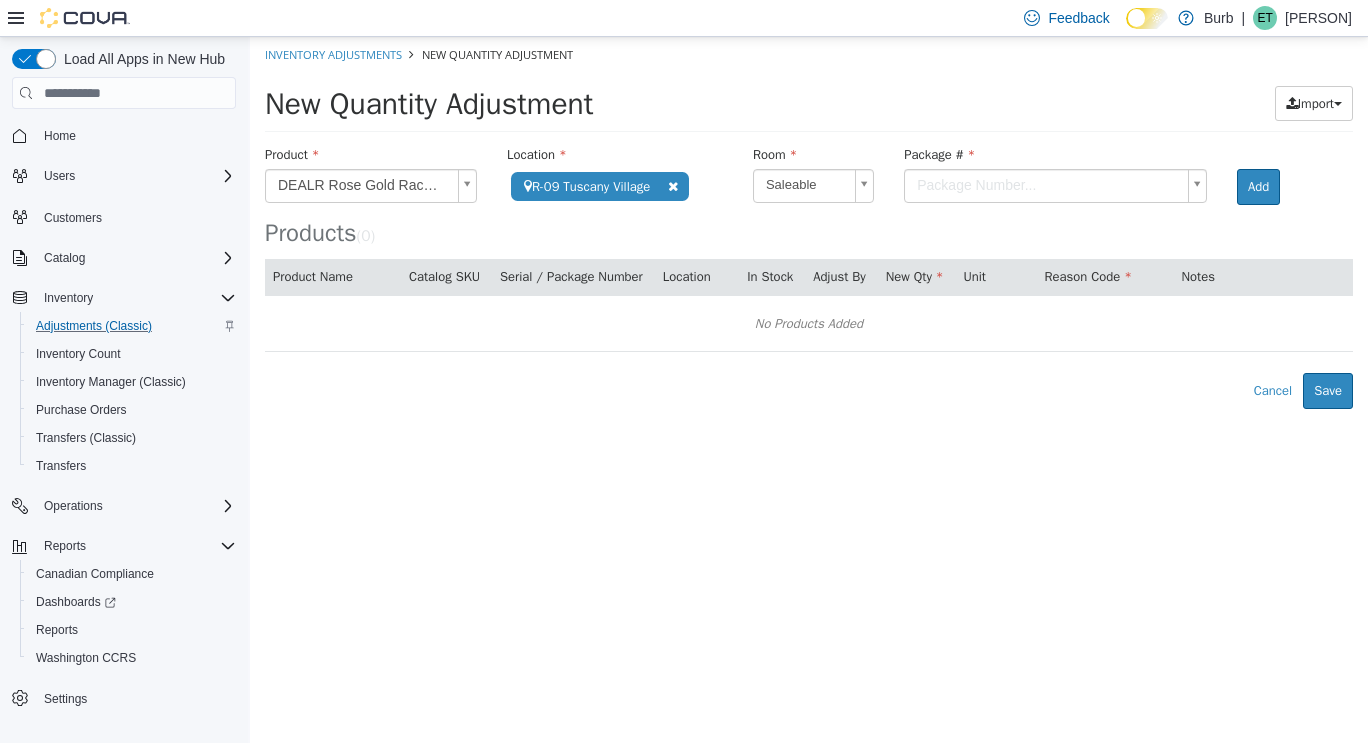 click on "**********" at bounding box center (809, 223) 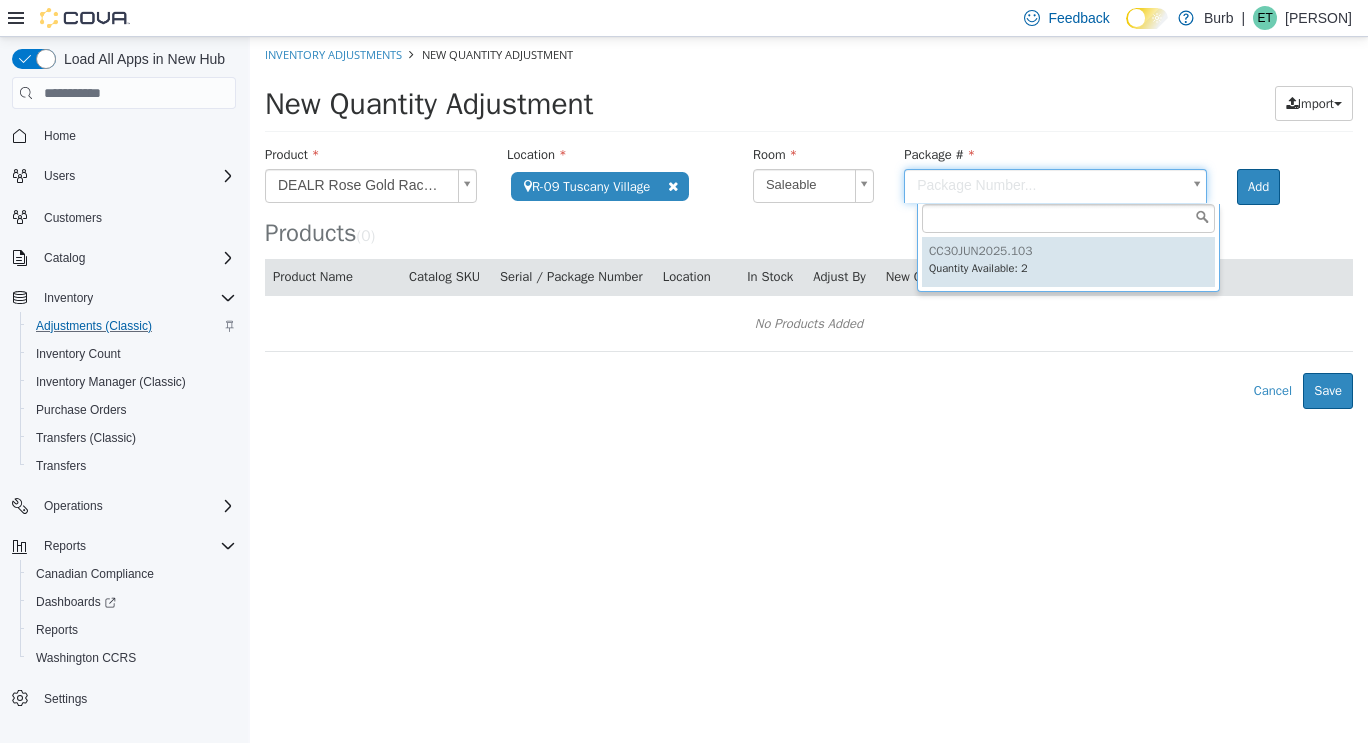 type on "**********" 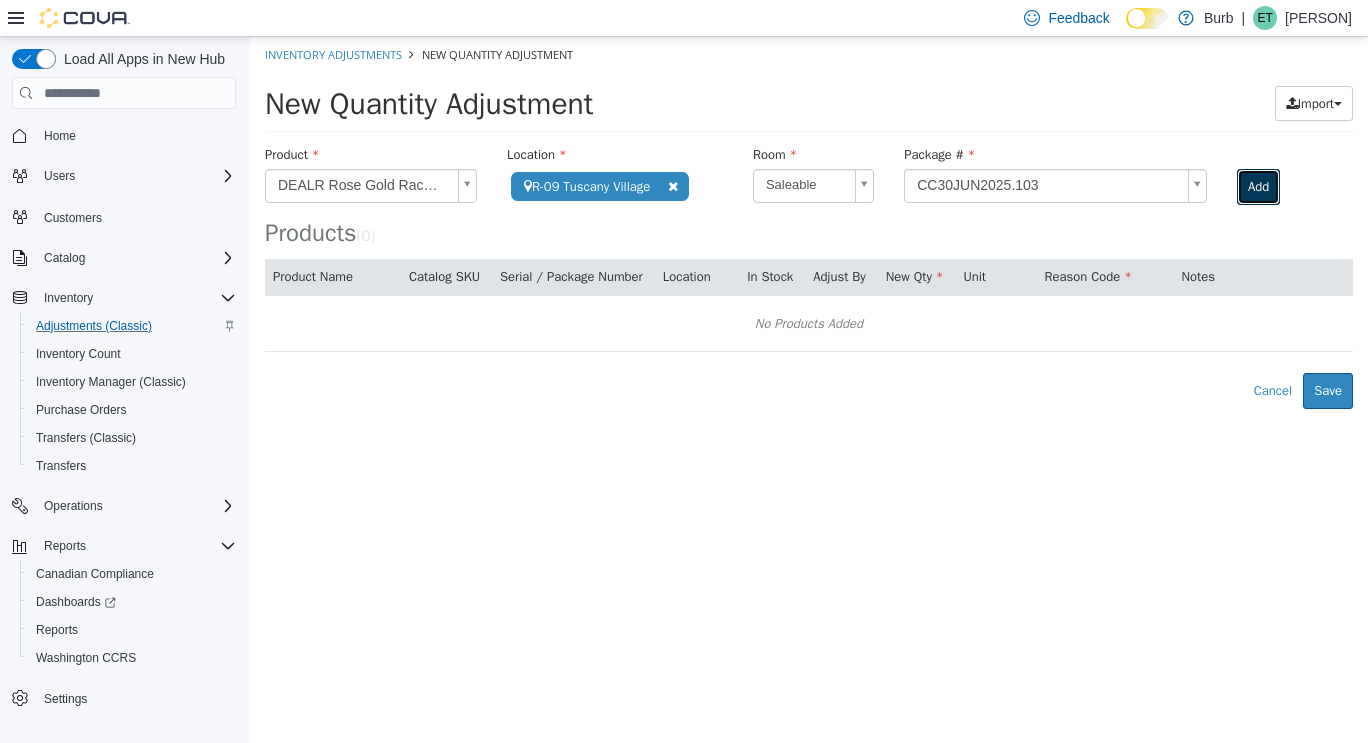 click on "Add" at bounding box center [1258, 187] 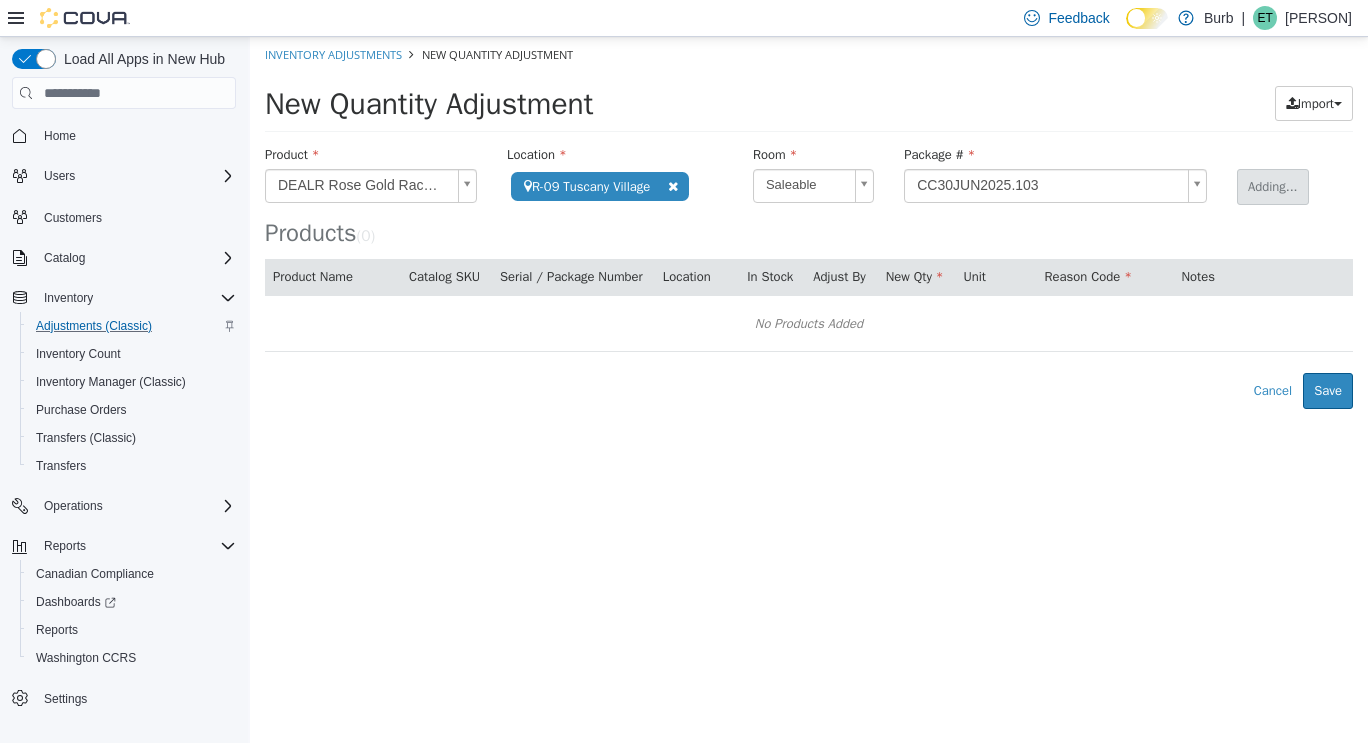 type 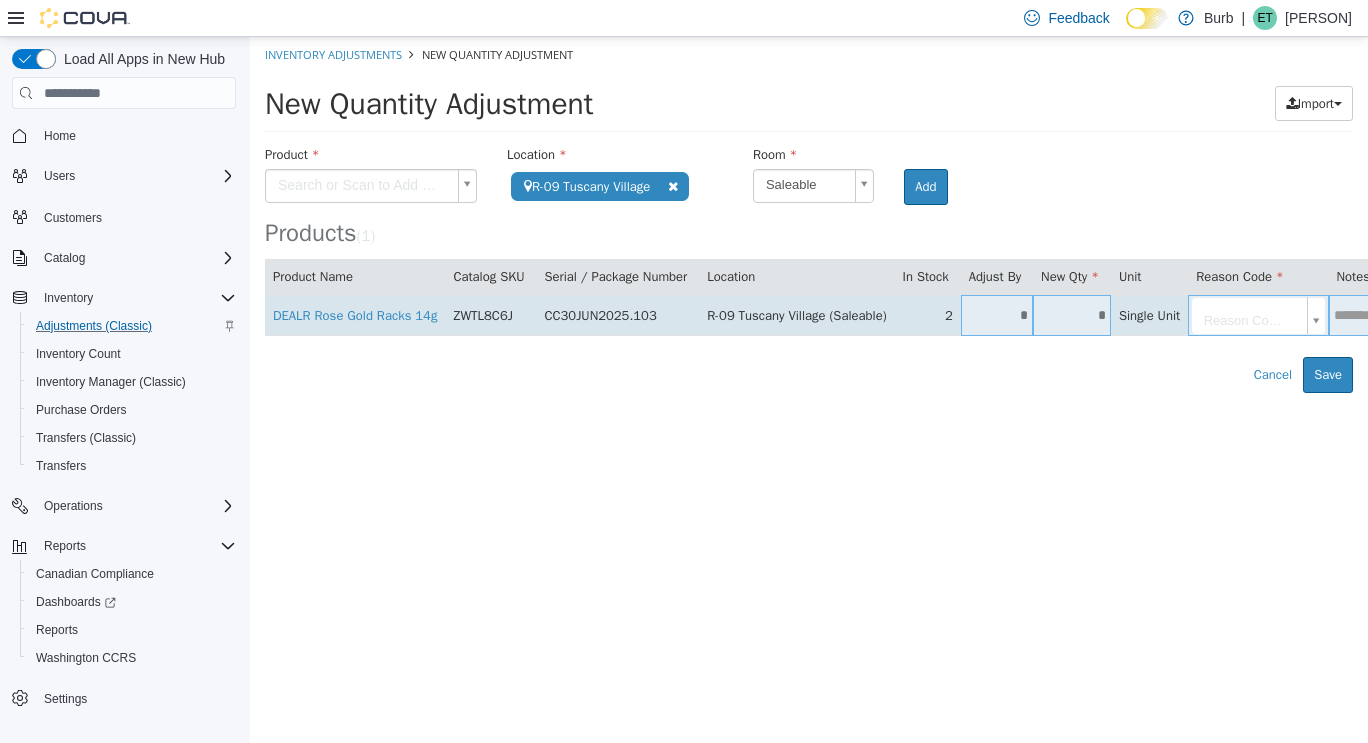 click on "*" at bounding box center (997, 315) 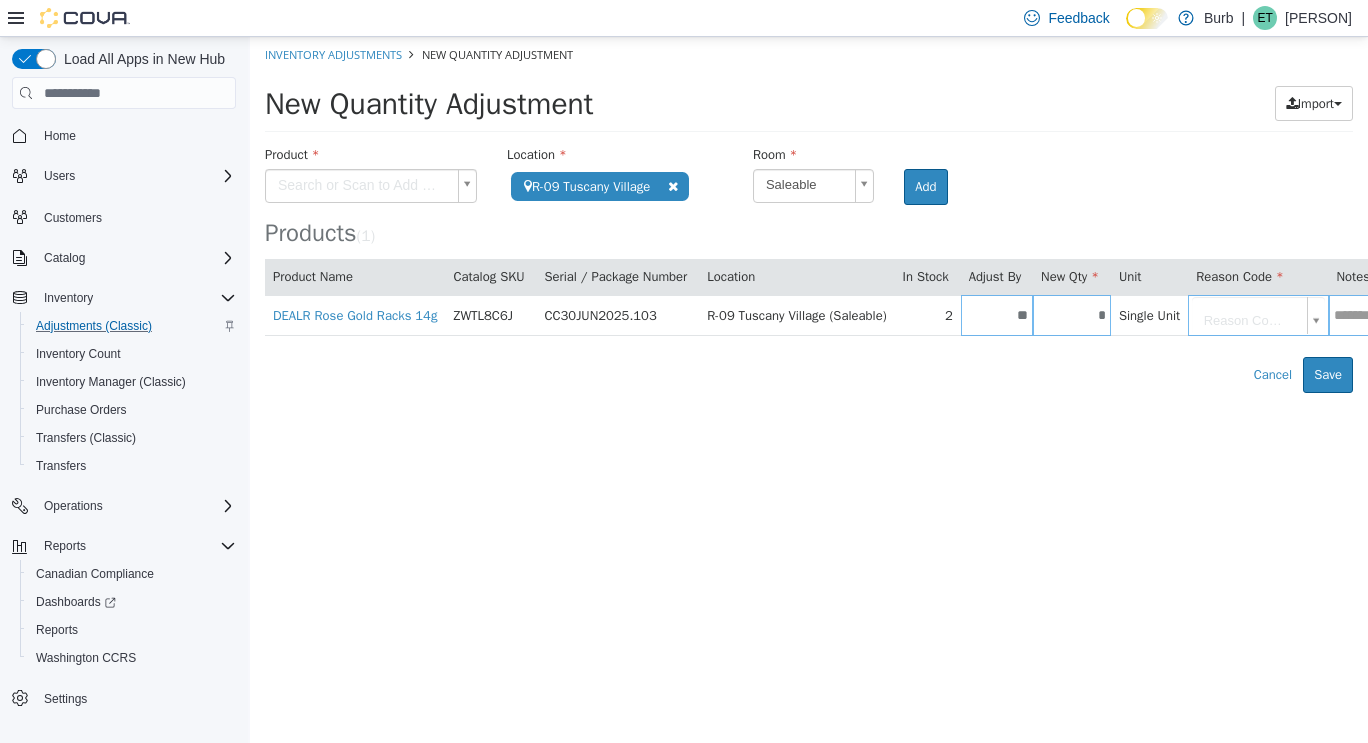 type on "**" 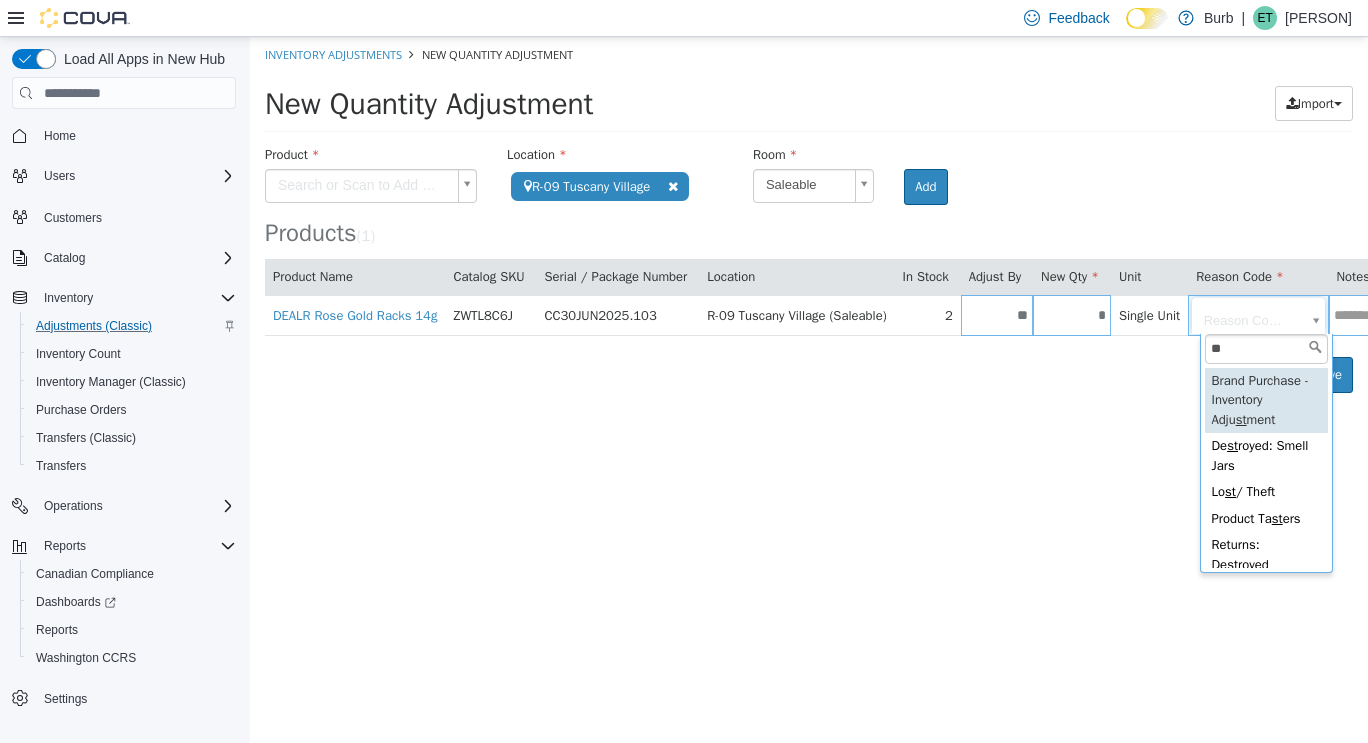 type on "*" 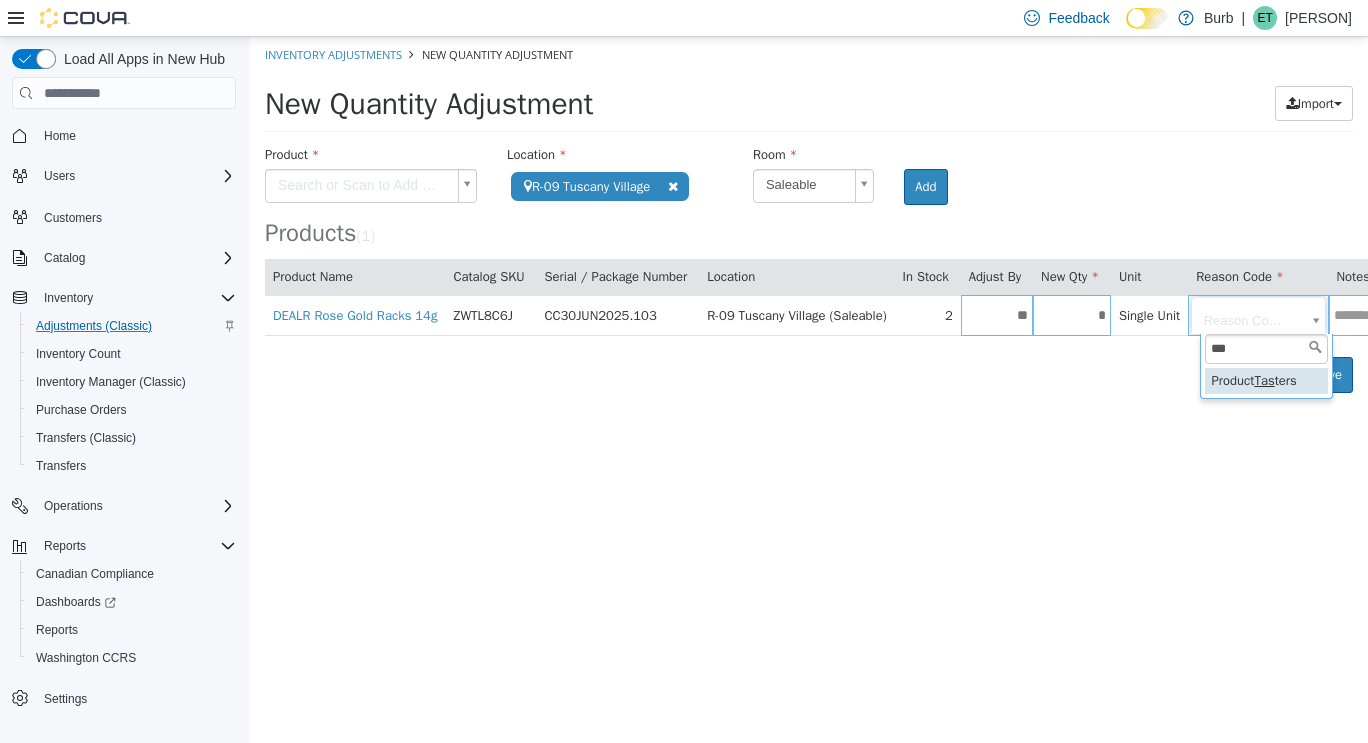 type on "***" 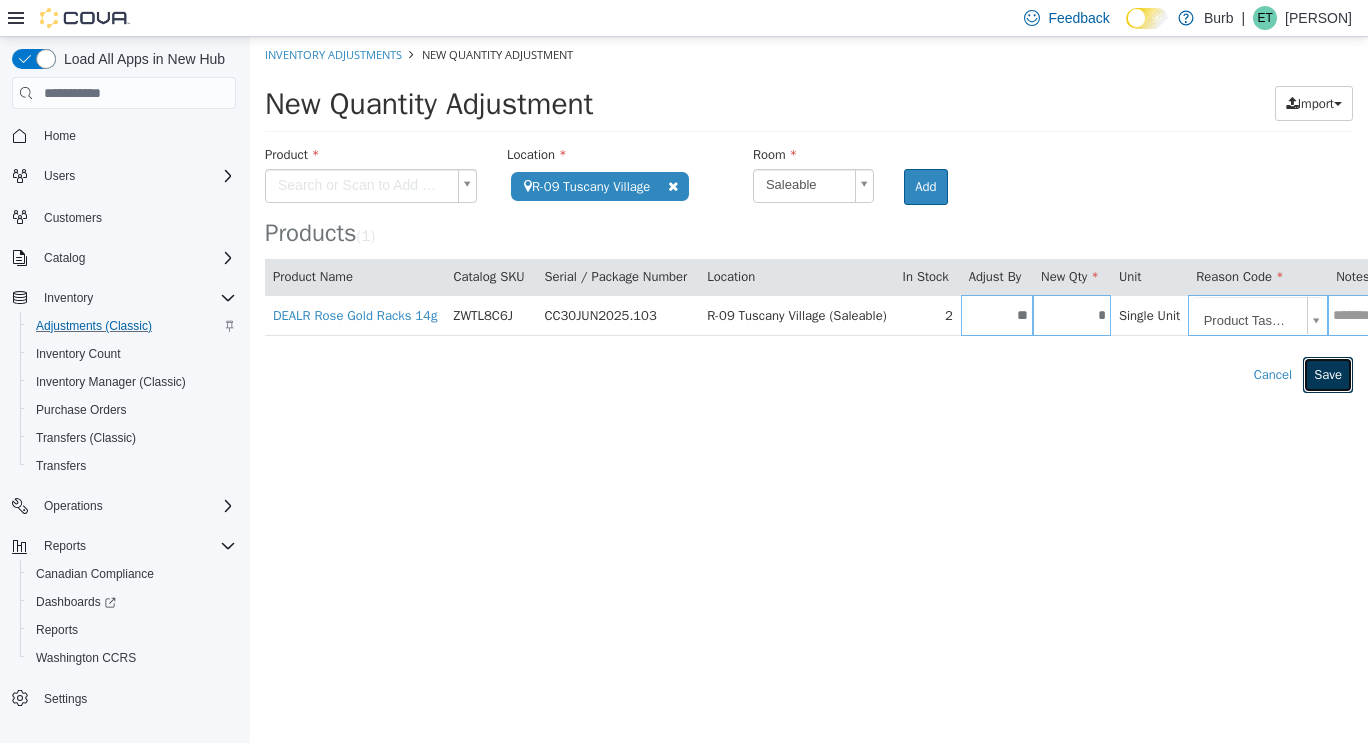 click on "Save" at bounding box center (1328, 375) 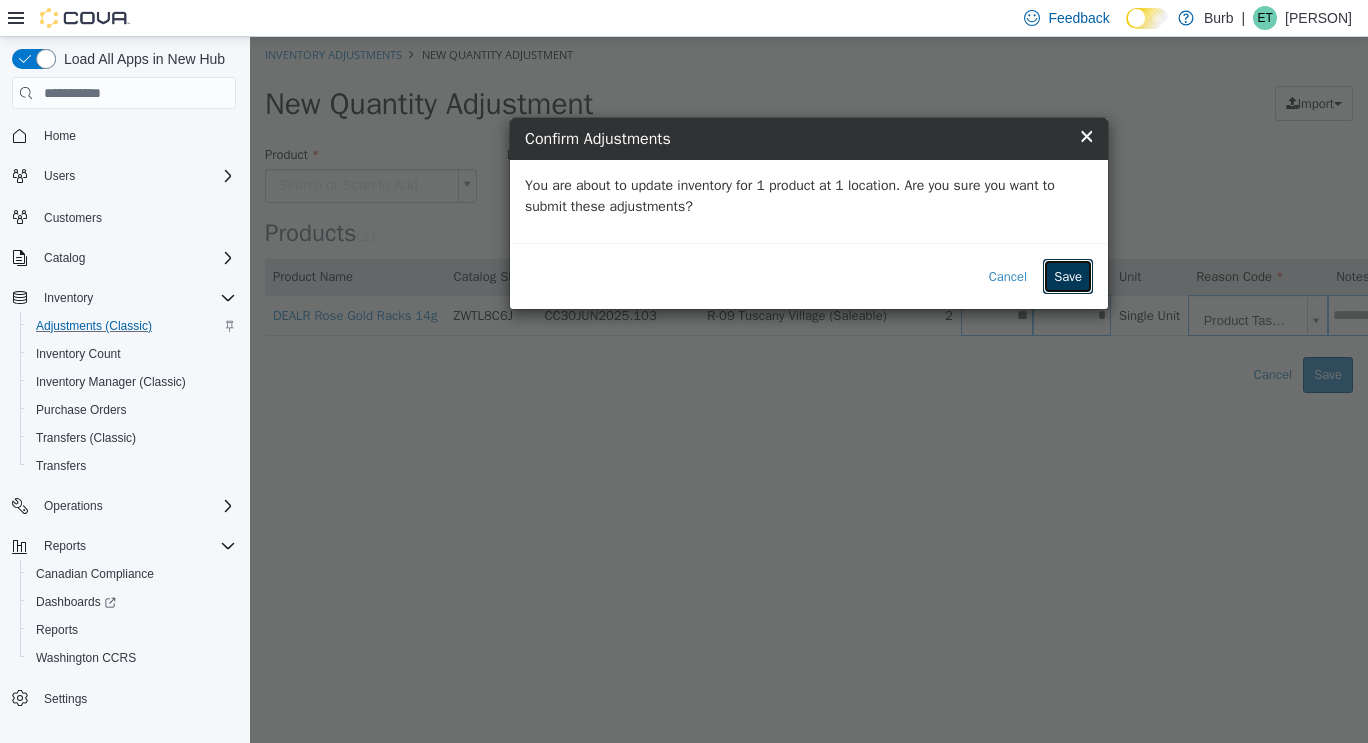 click on "Save" at bounding box center [1068, 277] 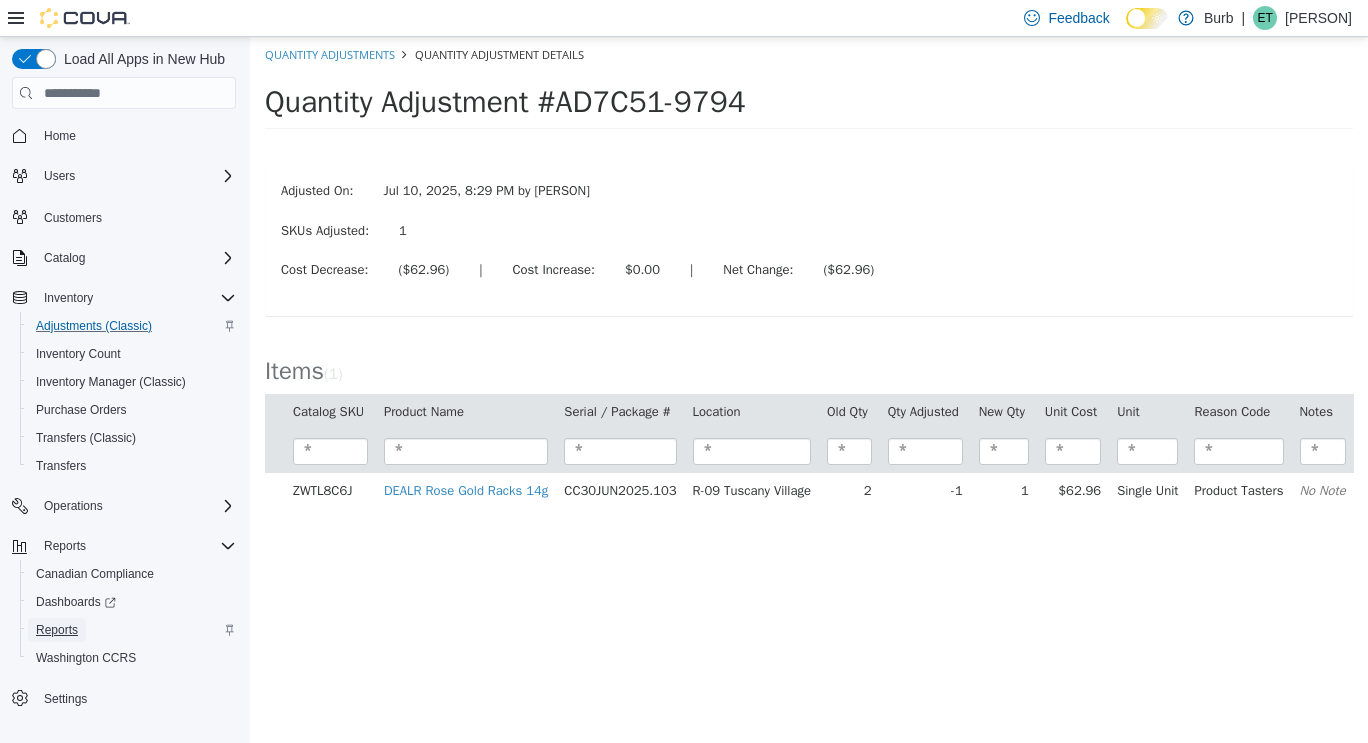 click on "Reports" at bounding box center [57, 630] 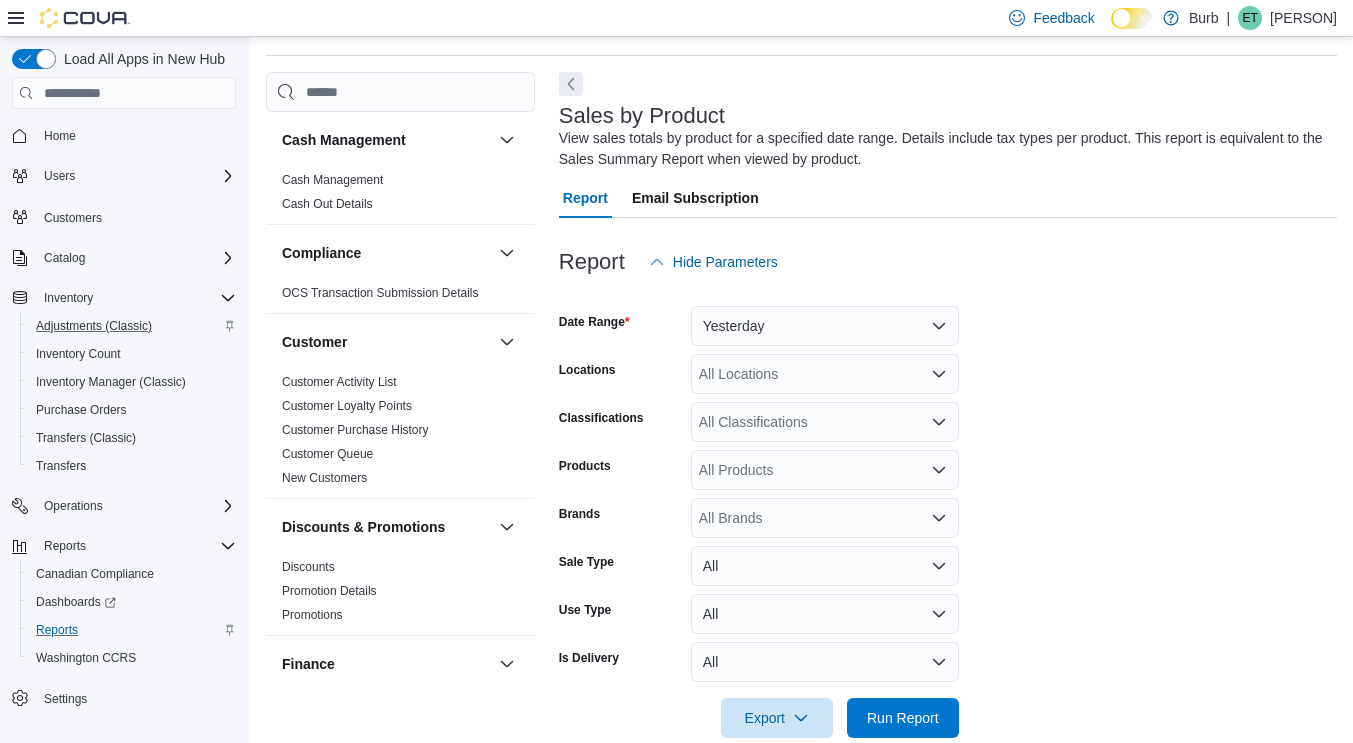 scroll, scrollTop: 67, scrollLeft: 0, axis: vertical 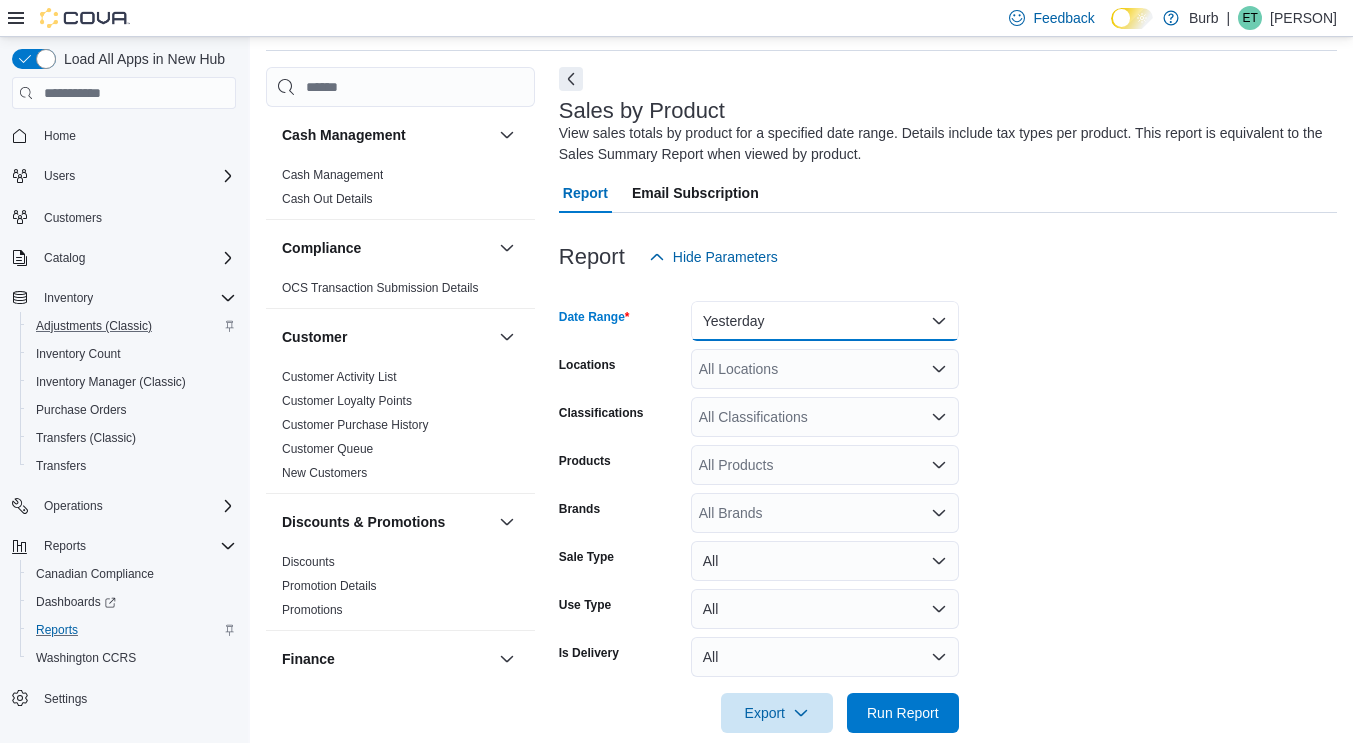 click on "Yesterday" at bounding box center [825, 321] 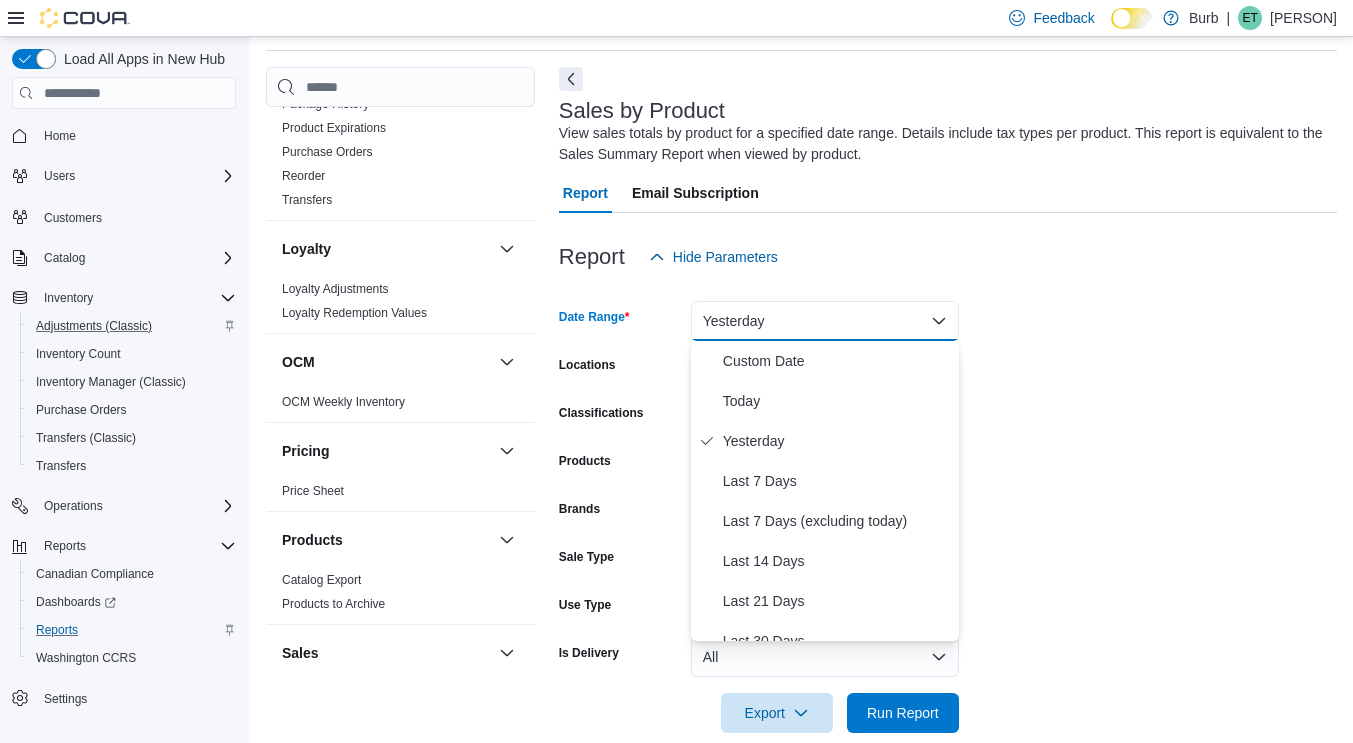 scroll, scrollTop: 1370, scrollLeft: 0, axis: vertical 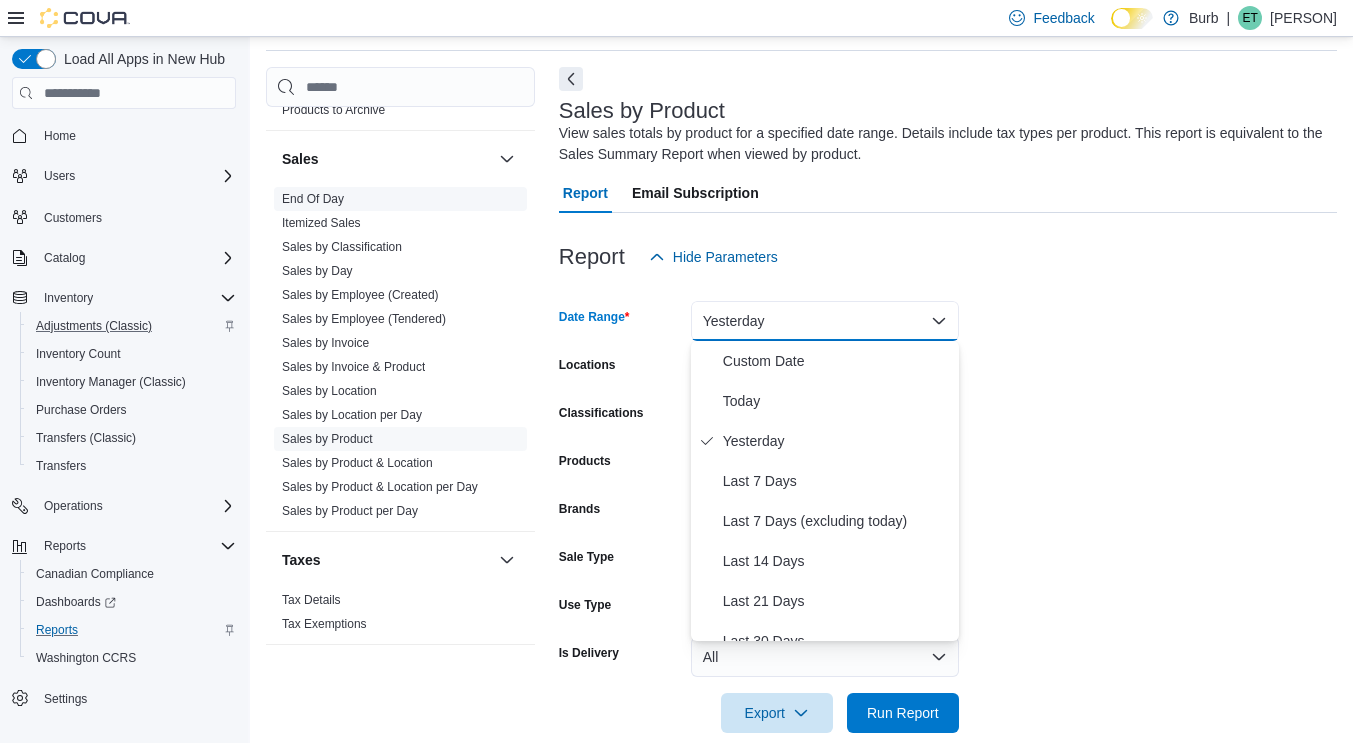 click on "End Of Day" at bounding box center [313, 199] 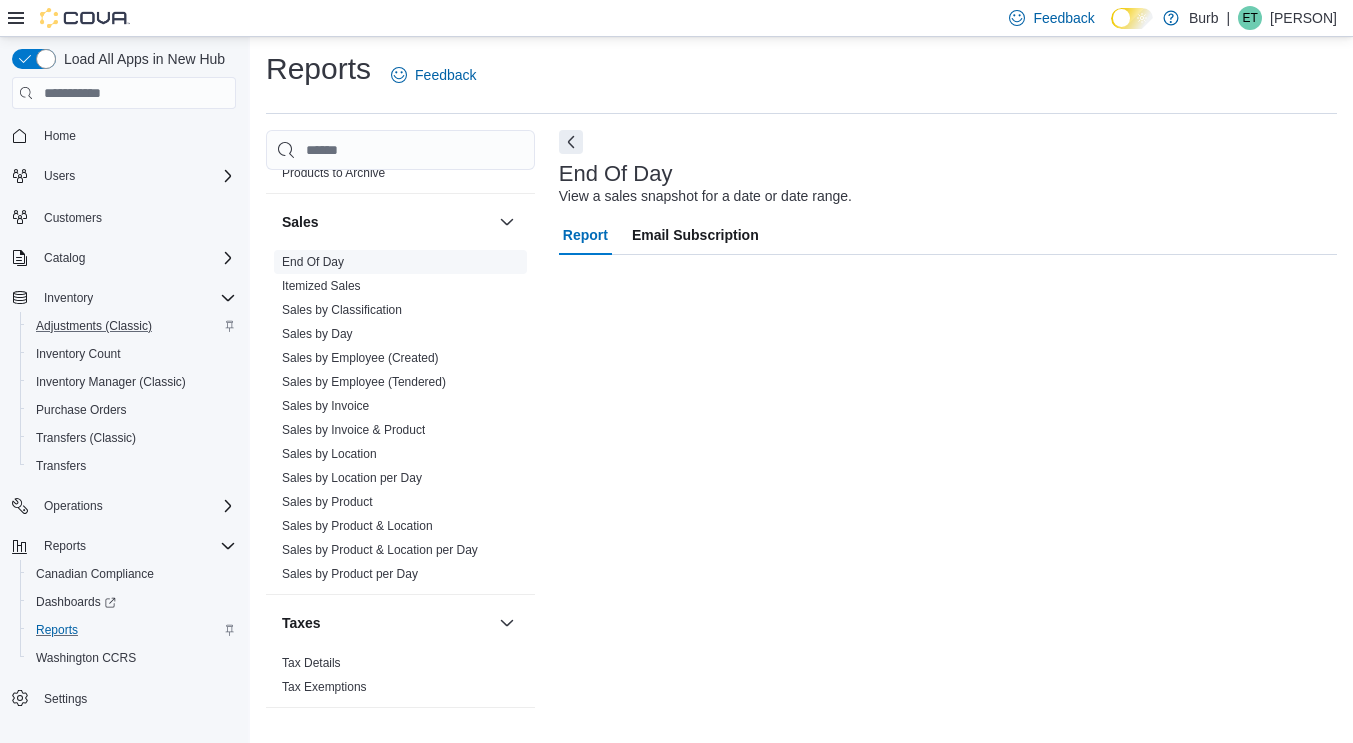 scroll, scrollTop: 4, scrollLeft: 0, axis: vertical 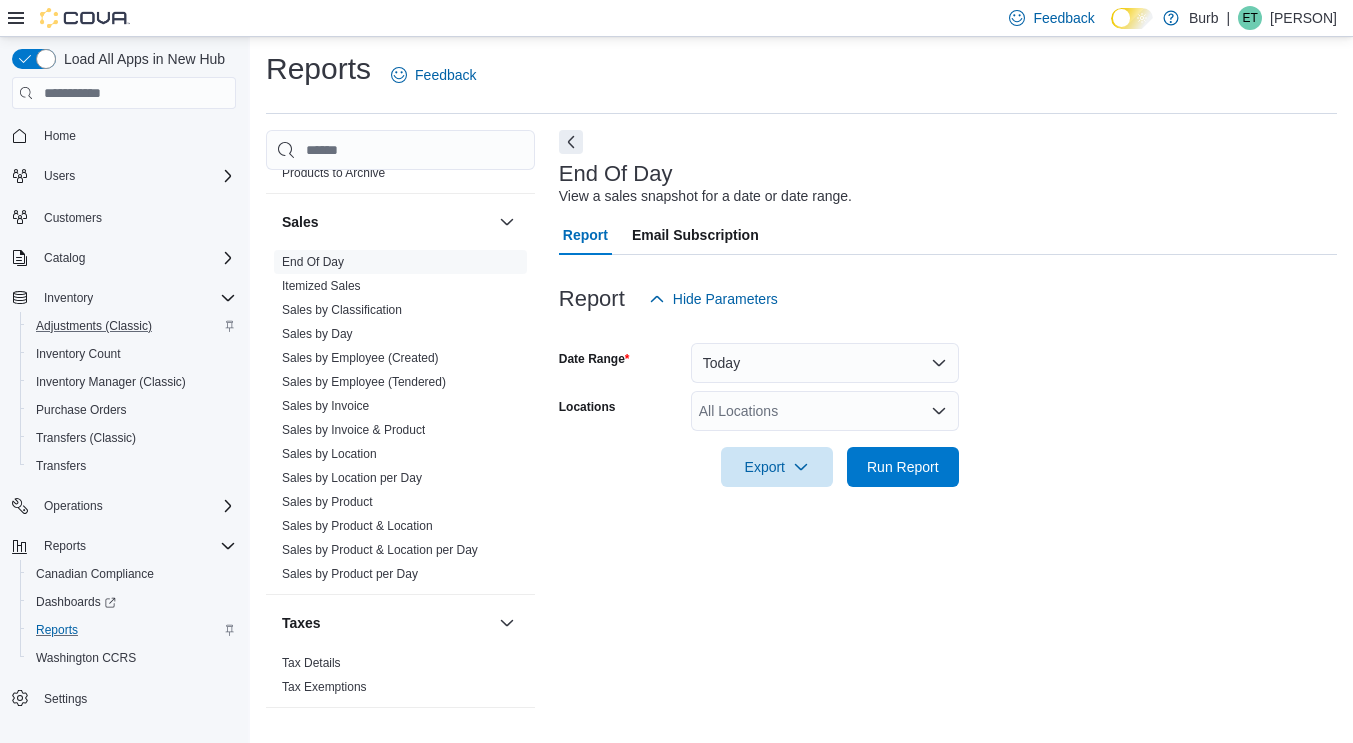 click on "All Locations" at bounding box center [825, 411] 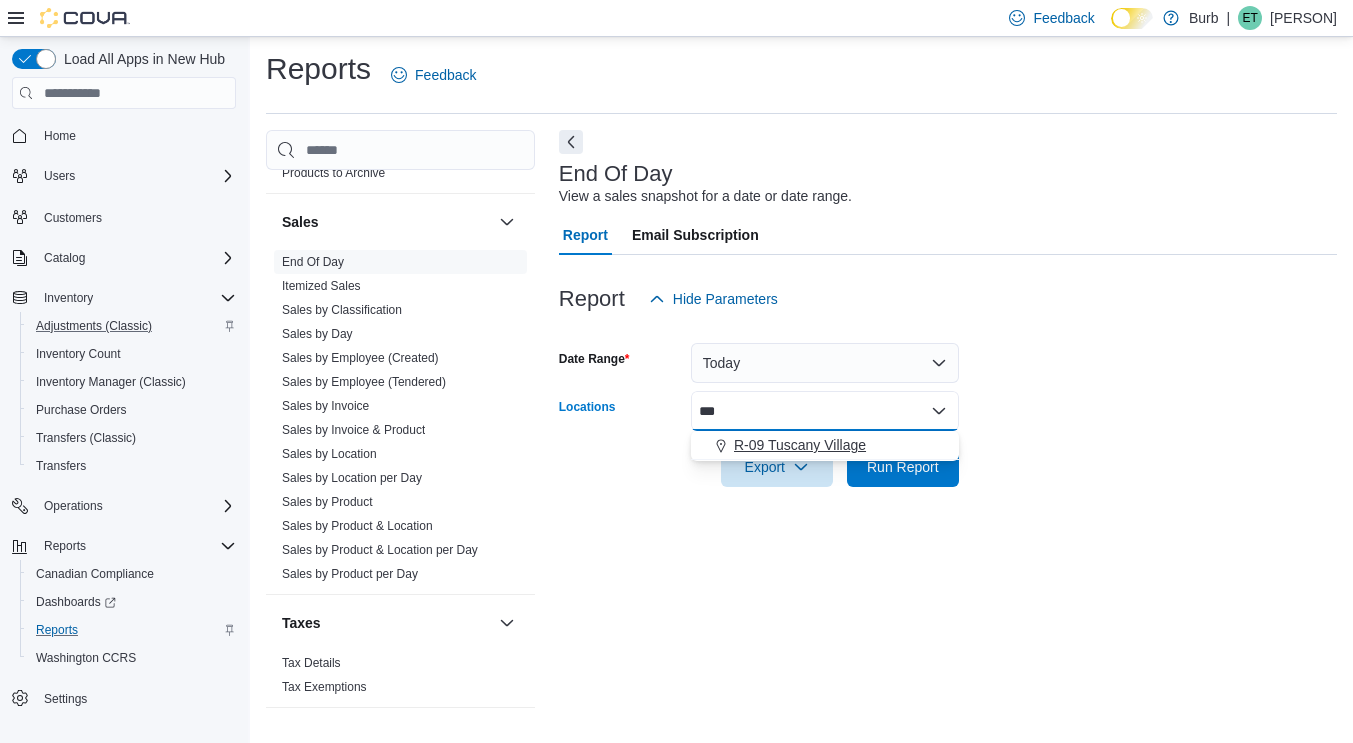 type on "***" 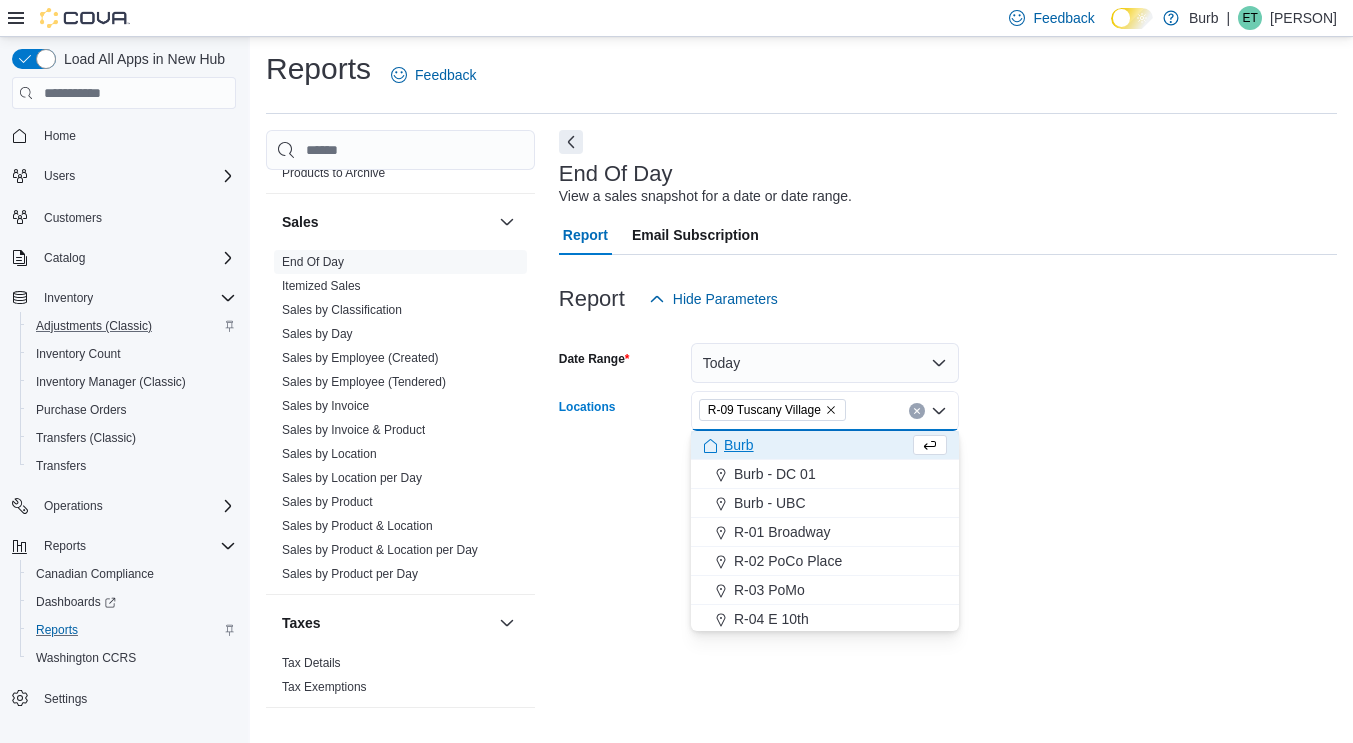 click at bounding box center (948, 499) 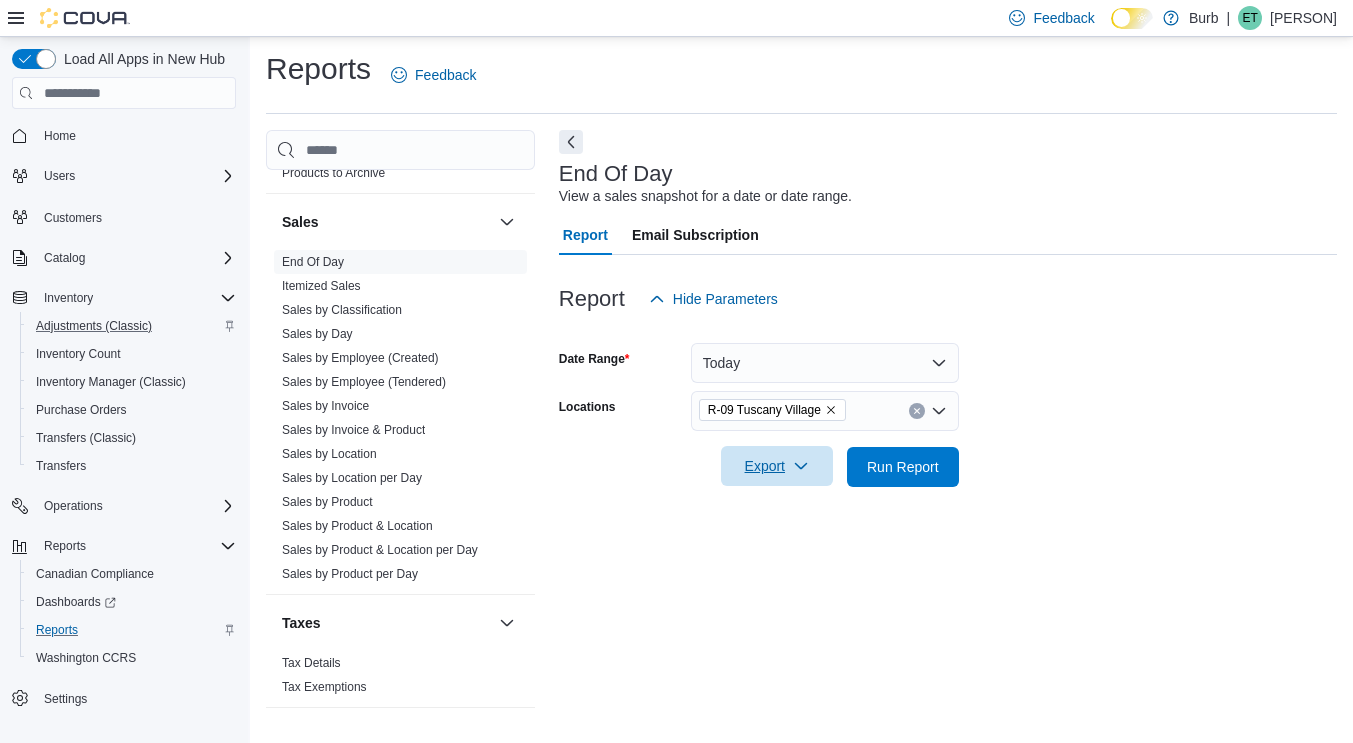 click 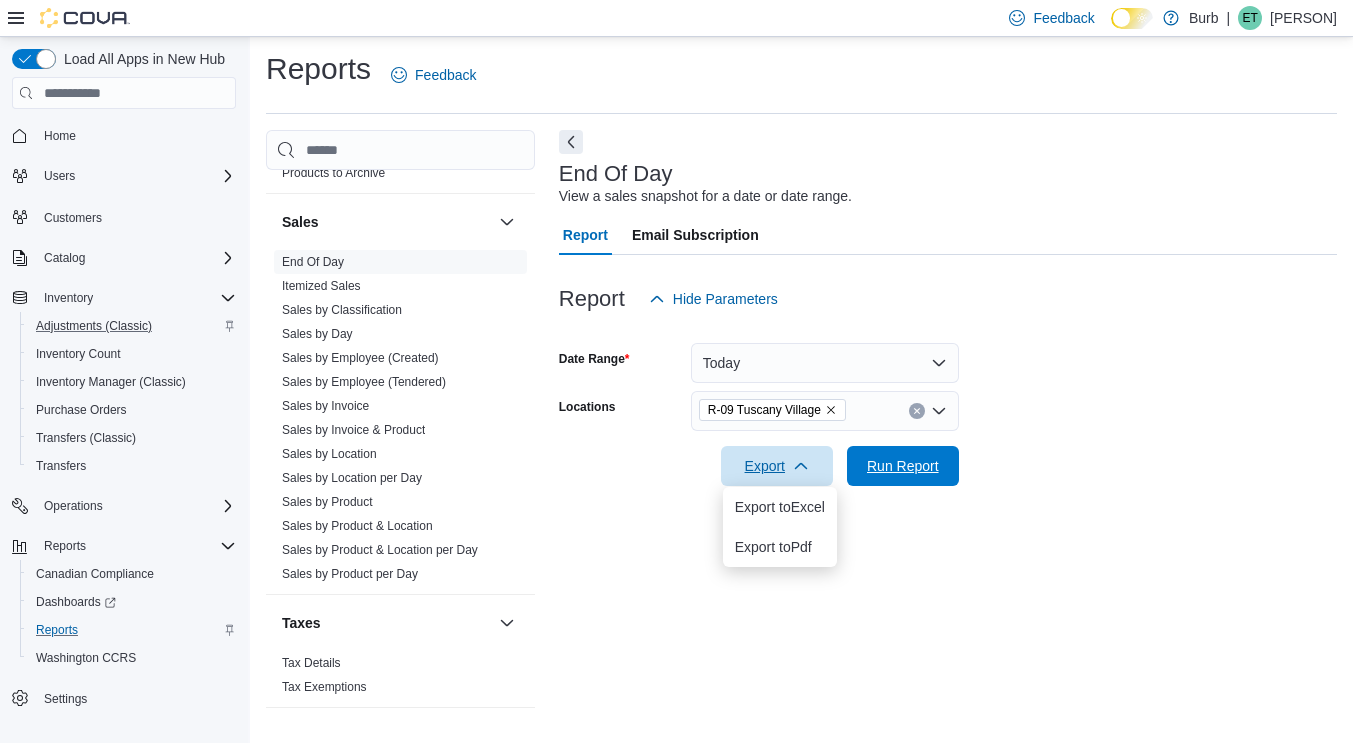 click on "Run Report" at bounding box center [903, 466] 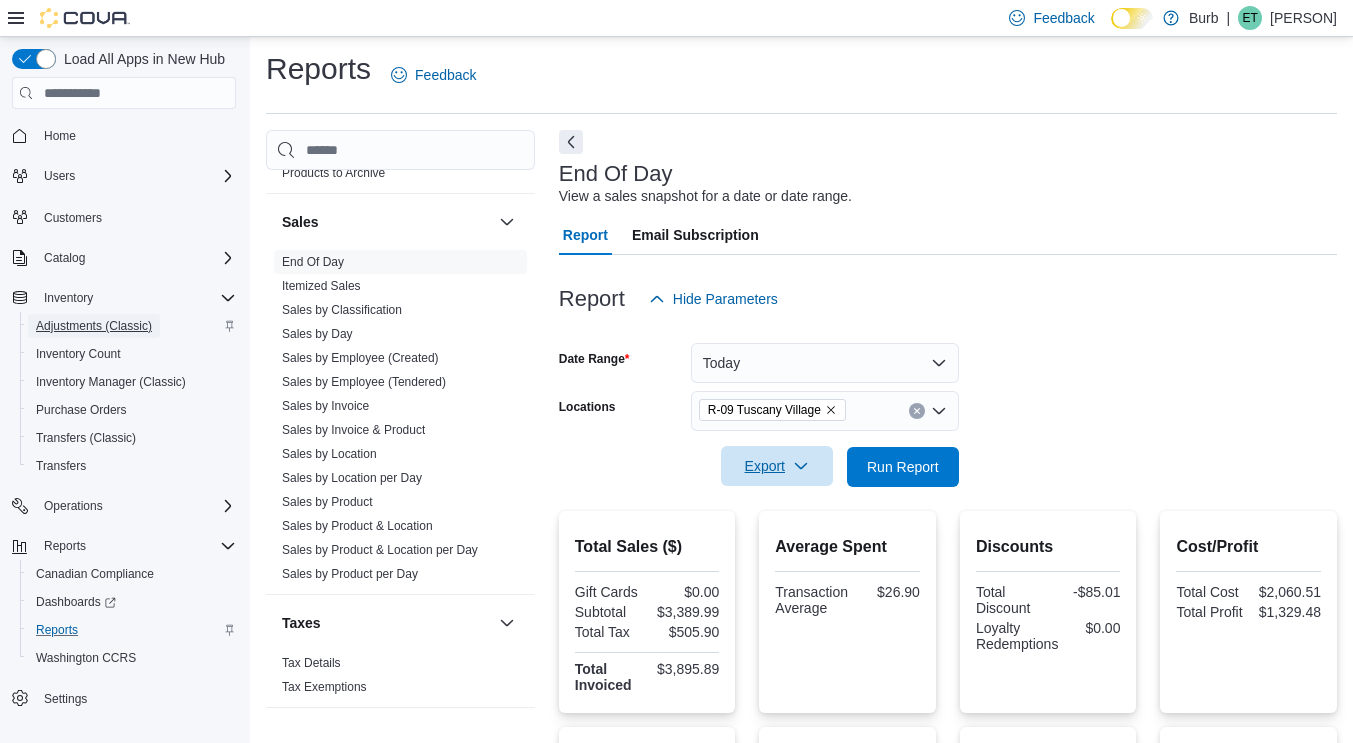 click on "Adjustments (Classic)" at bounding box center [94, 326] 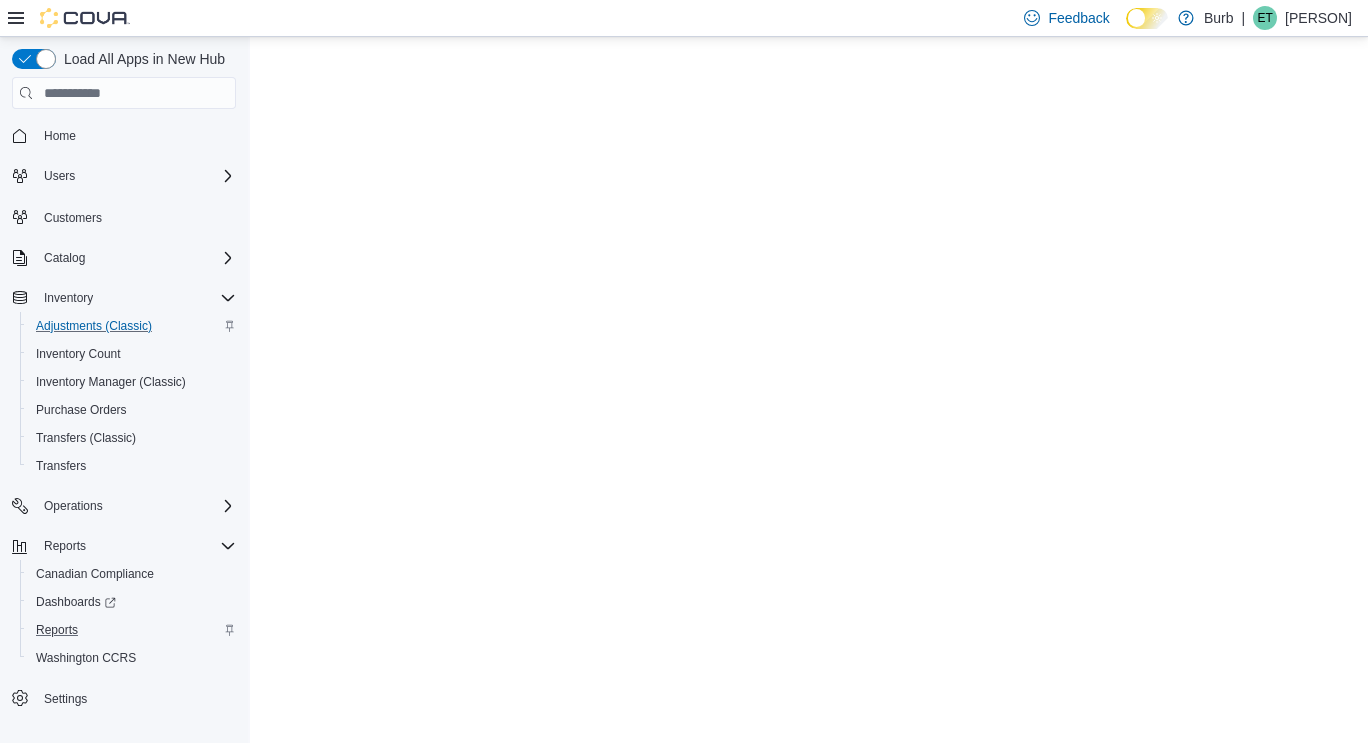scroll, scrollTop: 0, scrollLeft: 0, axis: both 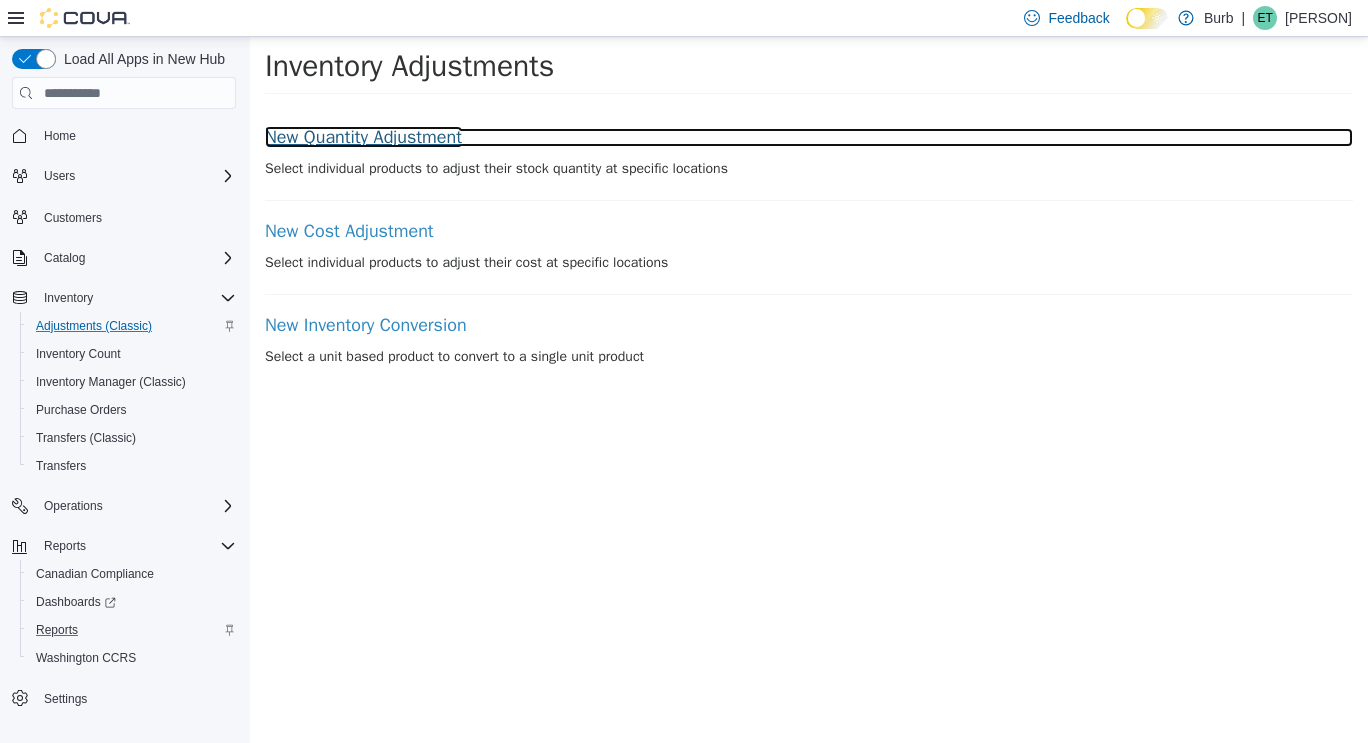 click on "New Quantity Adjustment" at bounding box center (809, 138) 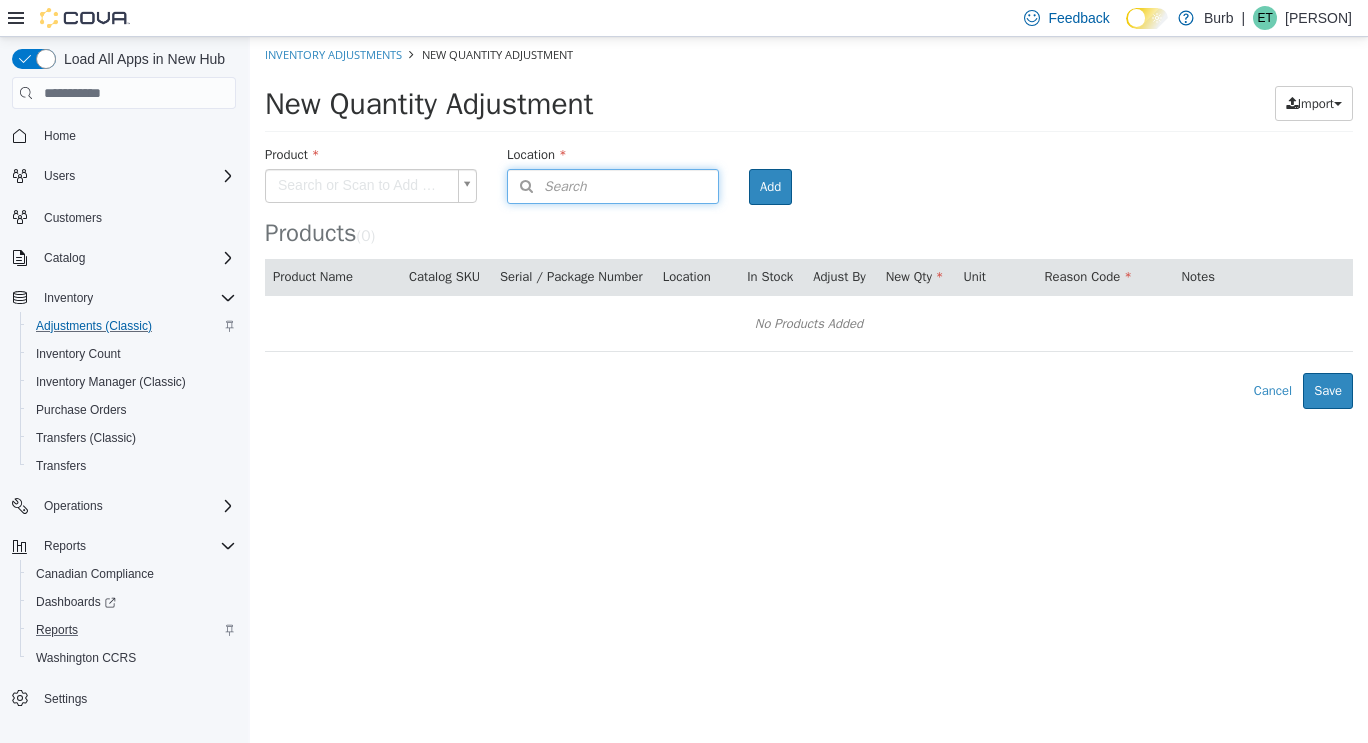 click on "Search" at bounding box center (613, 186) 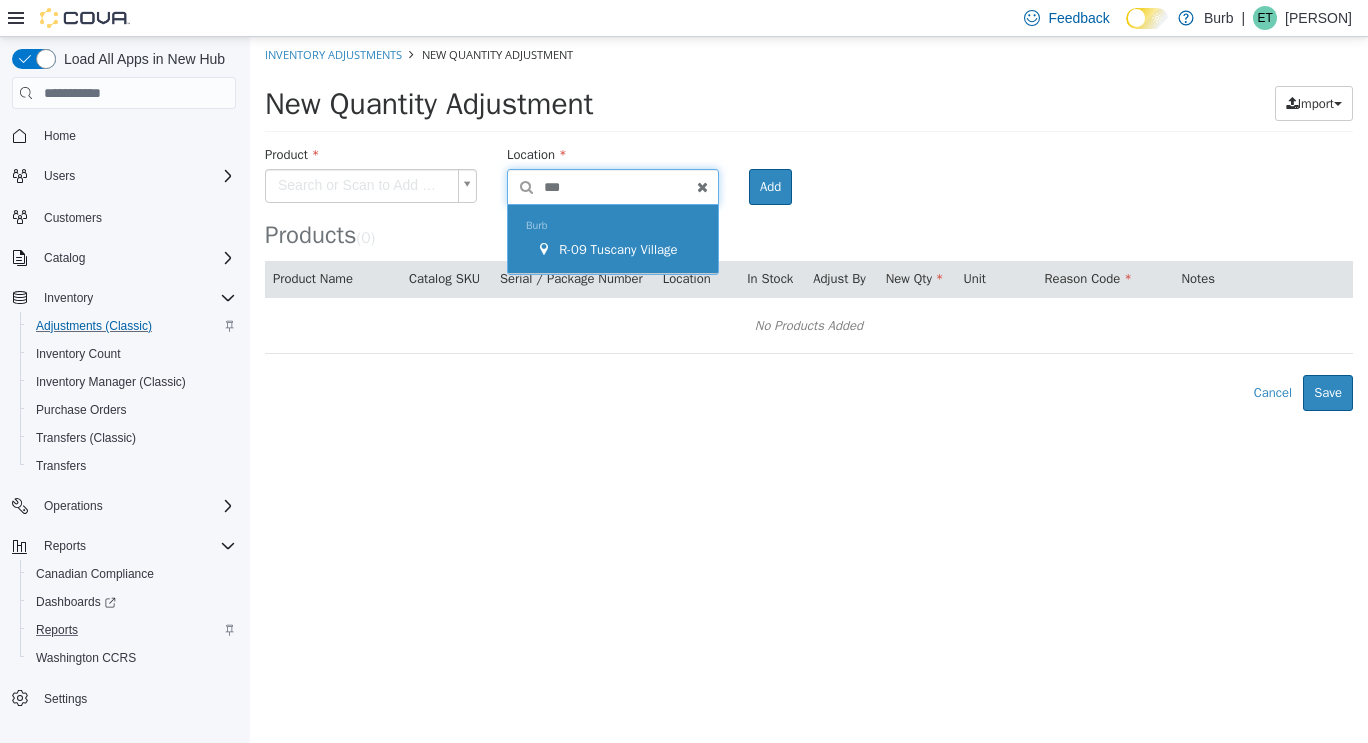 type on "***" 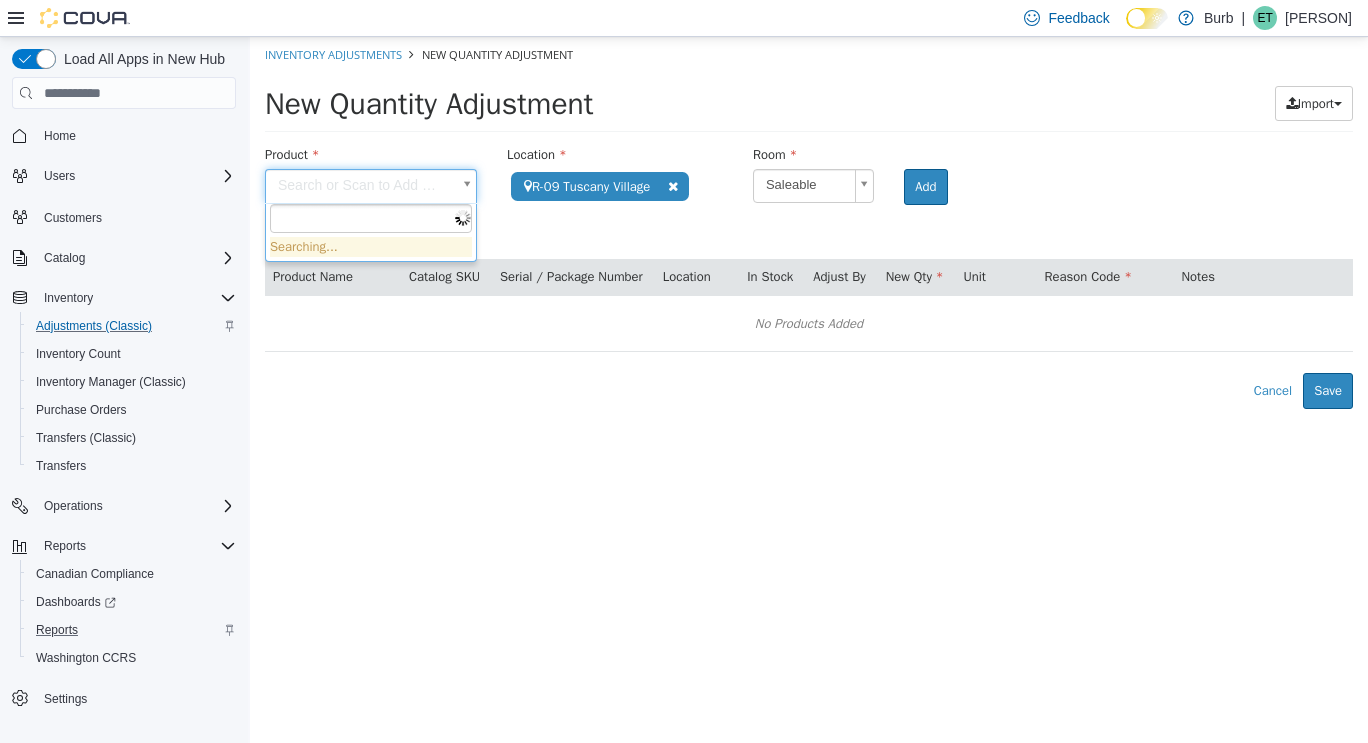 click on "**********" at bounding box center [809, 223] 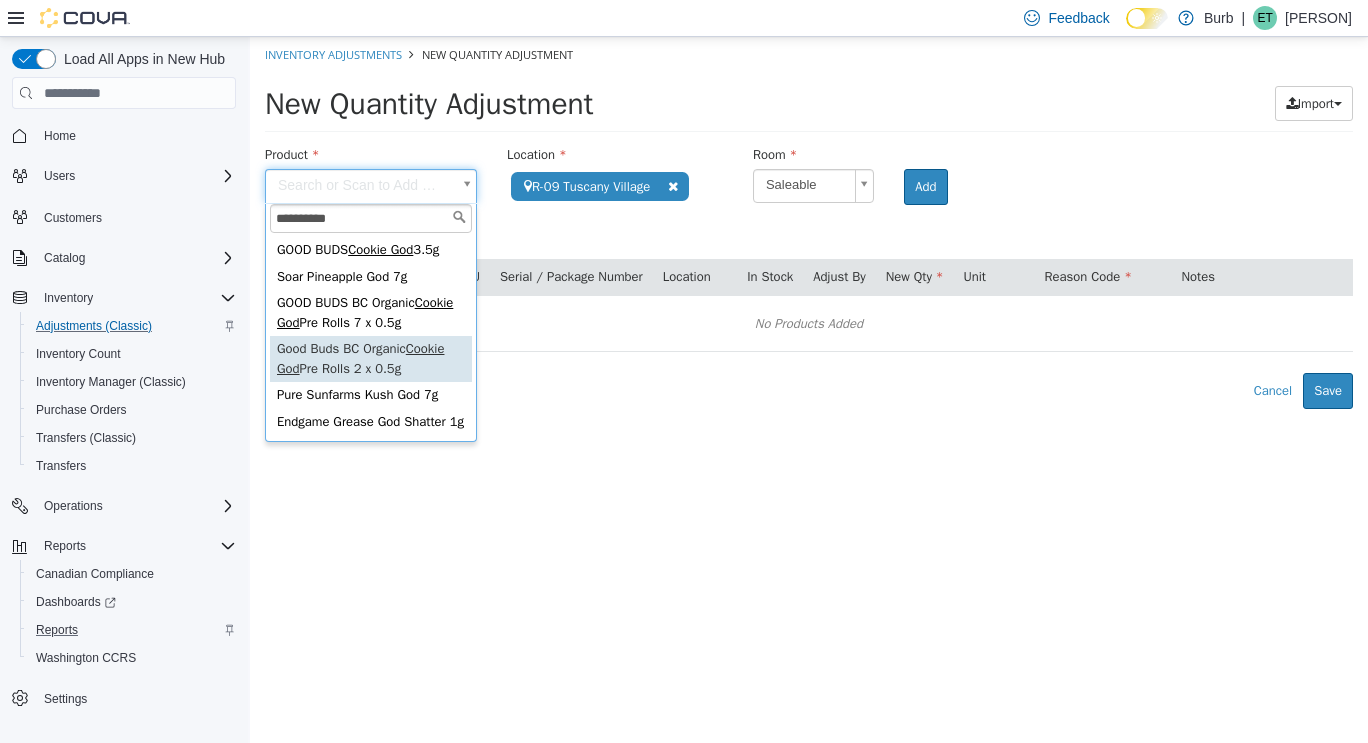 type on "**********" 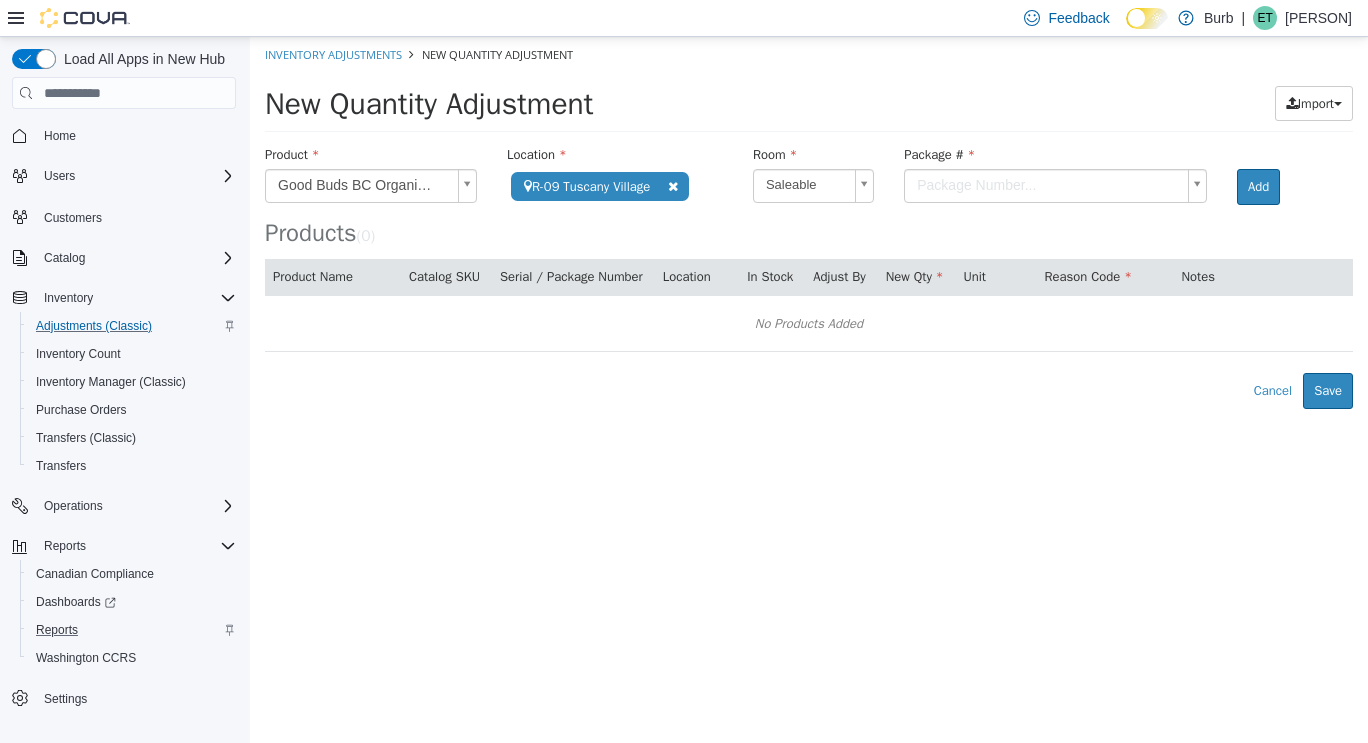 click on "**********" at bounding box center [809, 223] 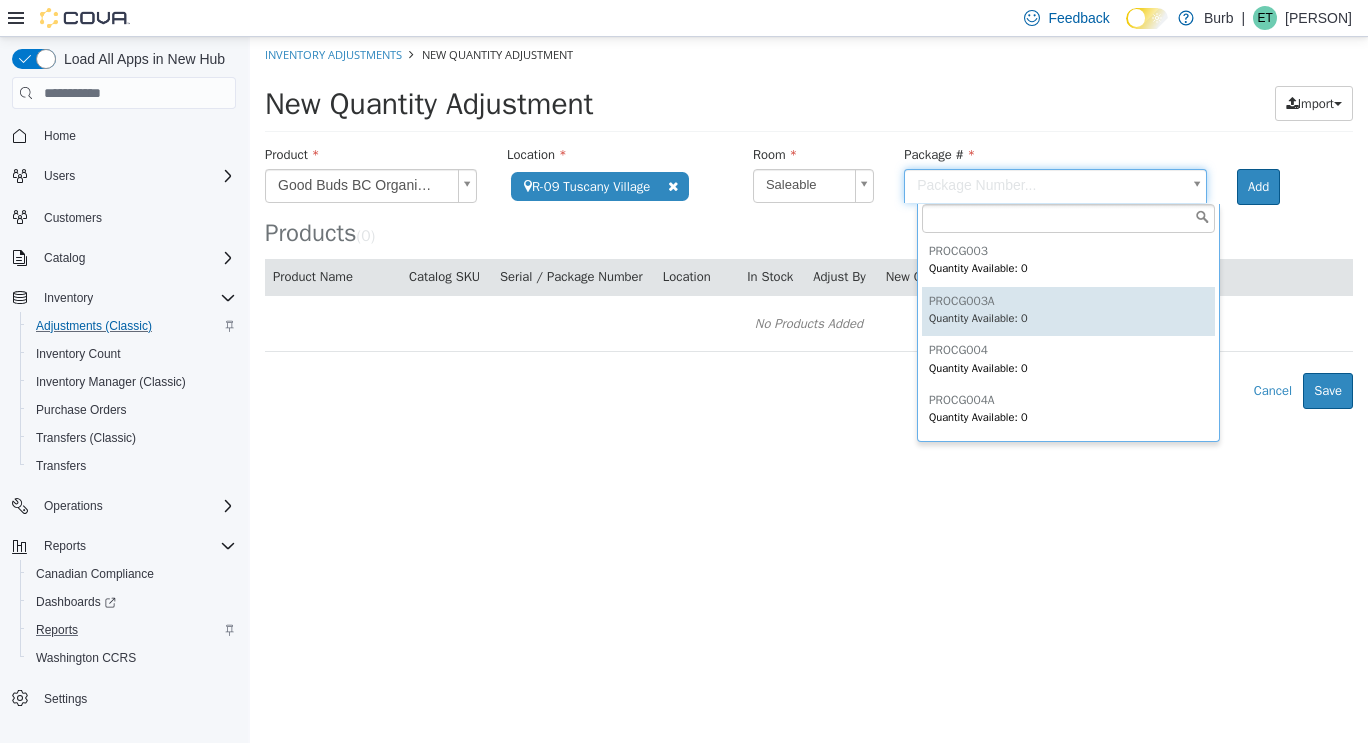 scroll, scrollTop: 396, scrollLeft: 0, axis: vertical 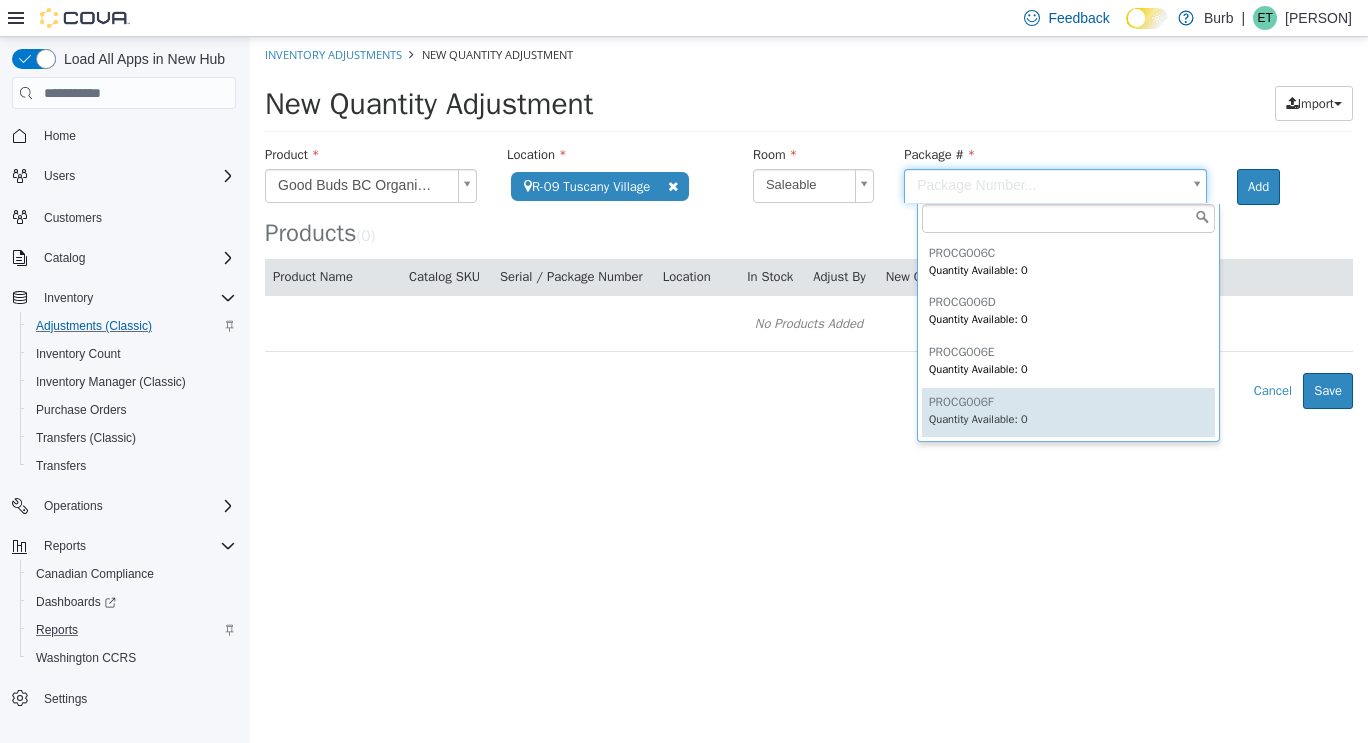 type on "*********" 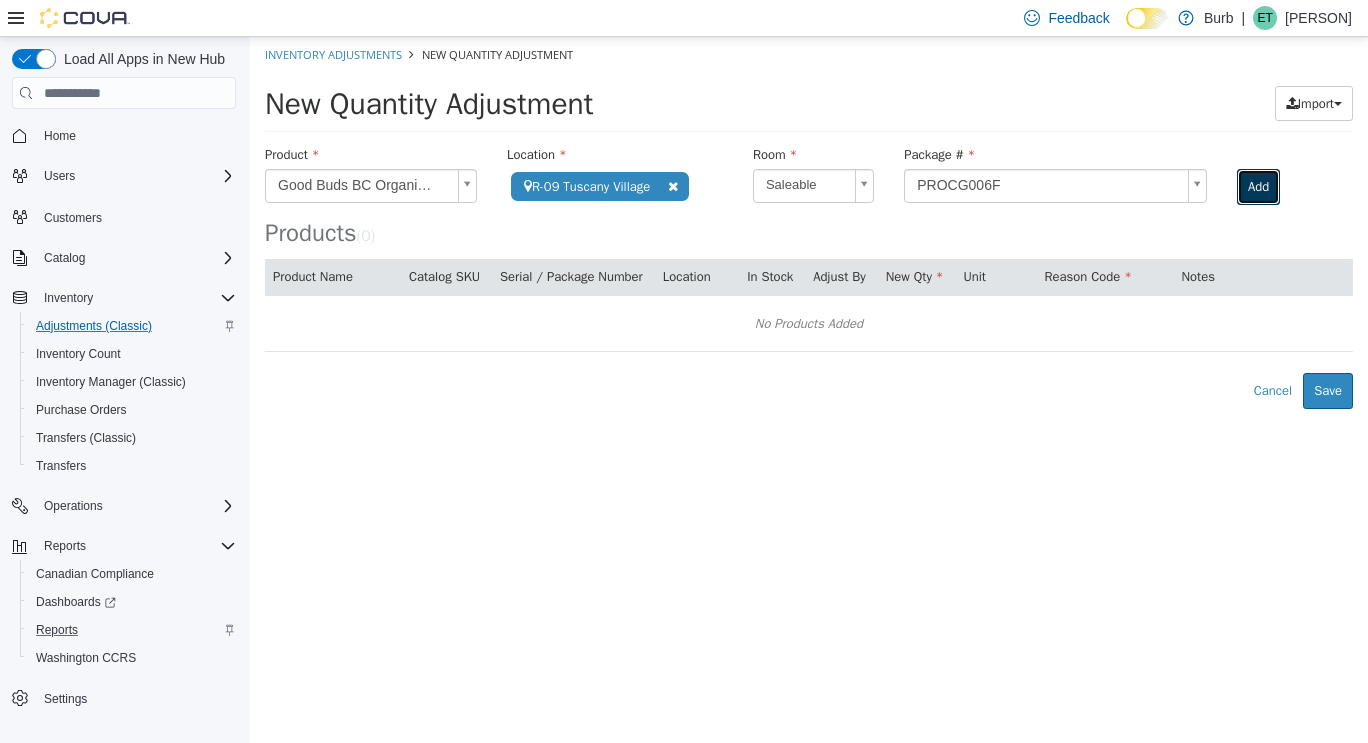 click on "Add" at bounding box center (1258, 187) 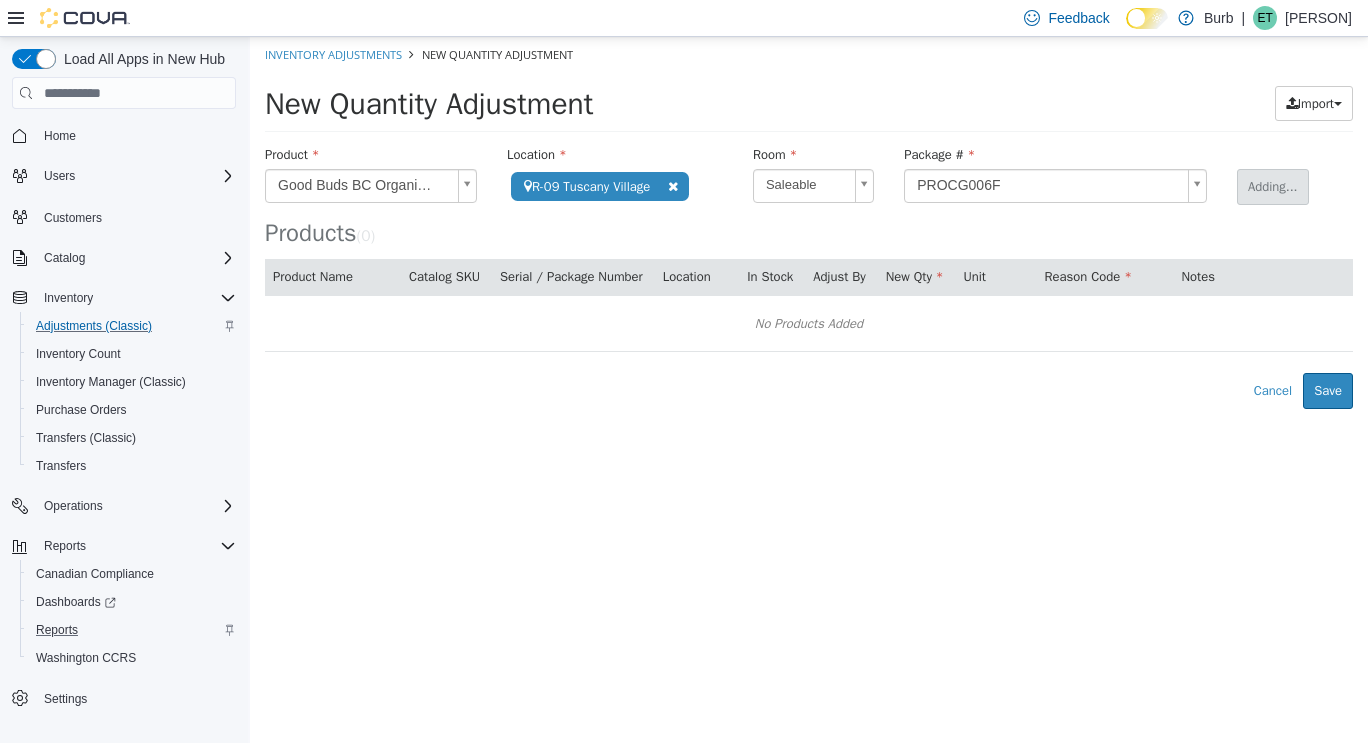 type 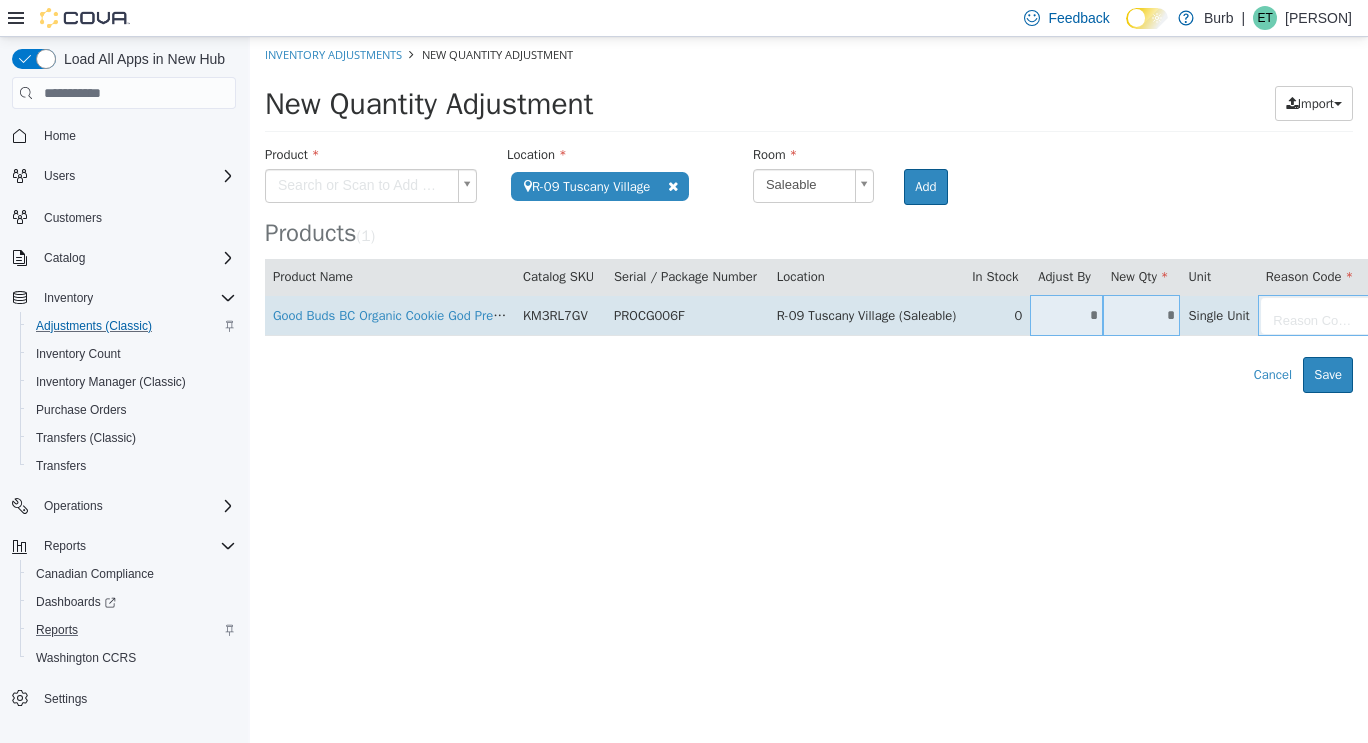click on "*" at bounding box center [1066, 315] 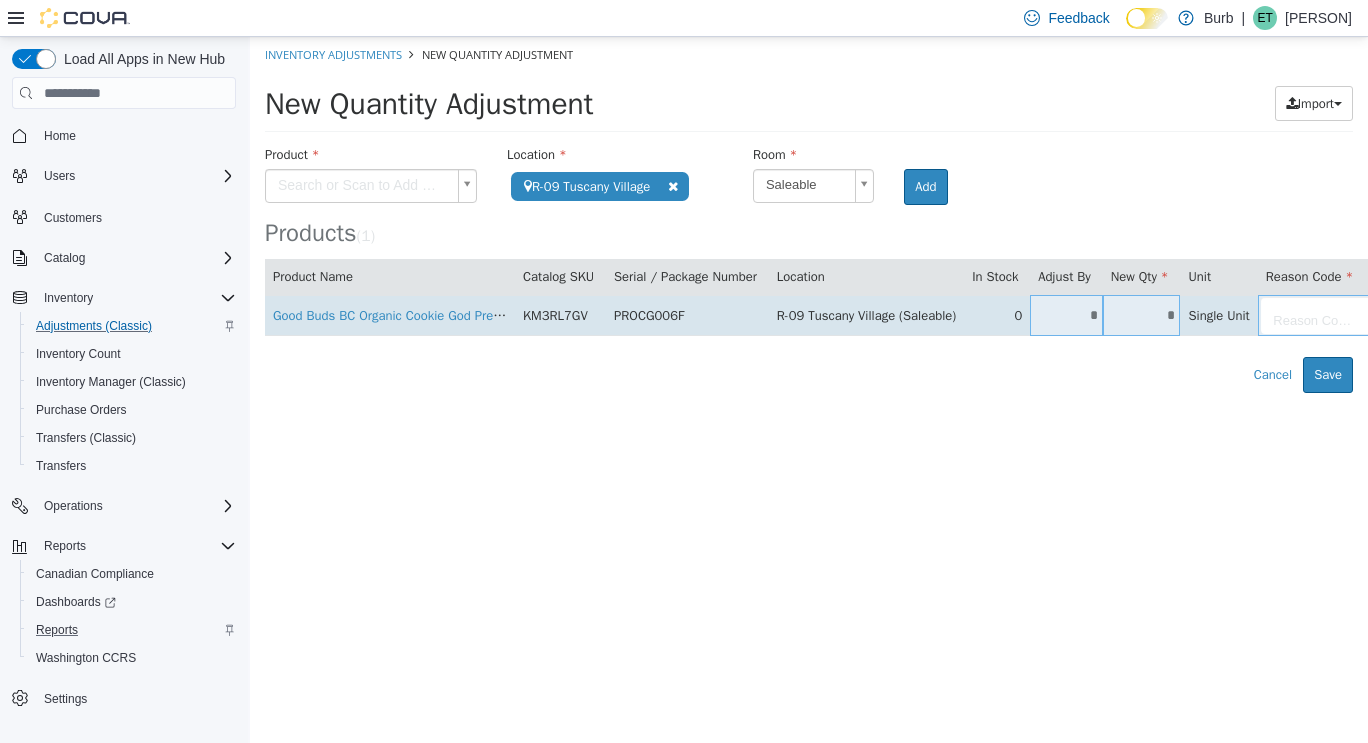click on "*" at bounding box center [1066, 315] 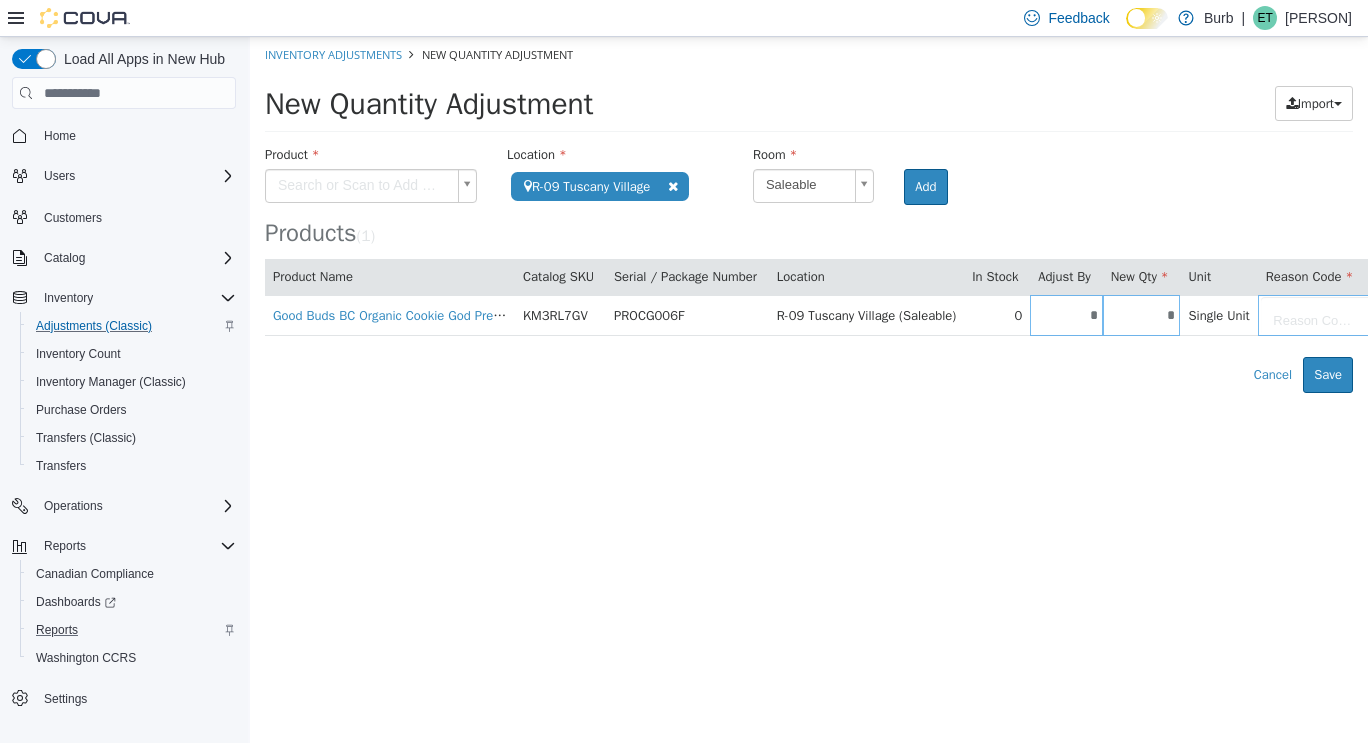 type on "*" 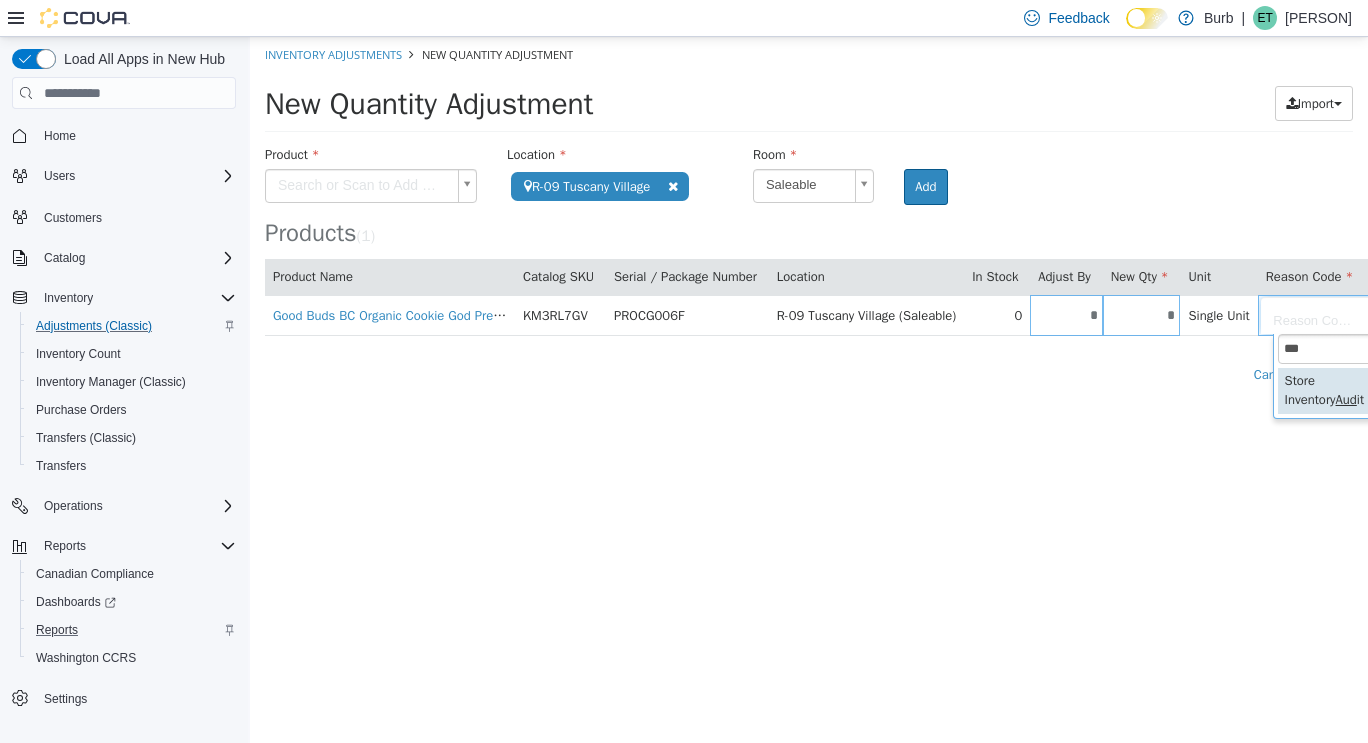 type on "***" 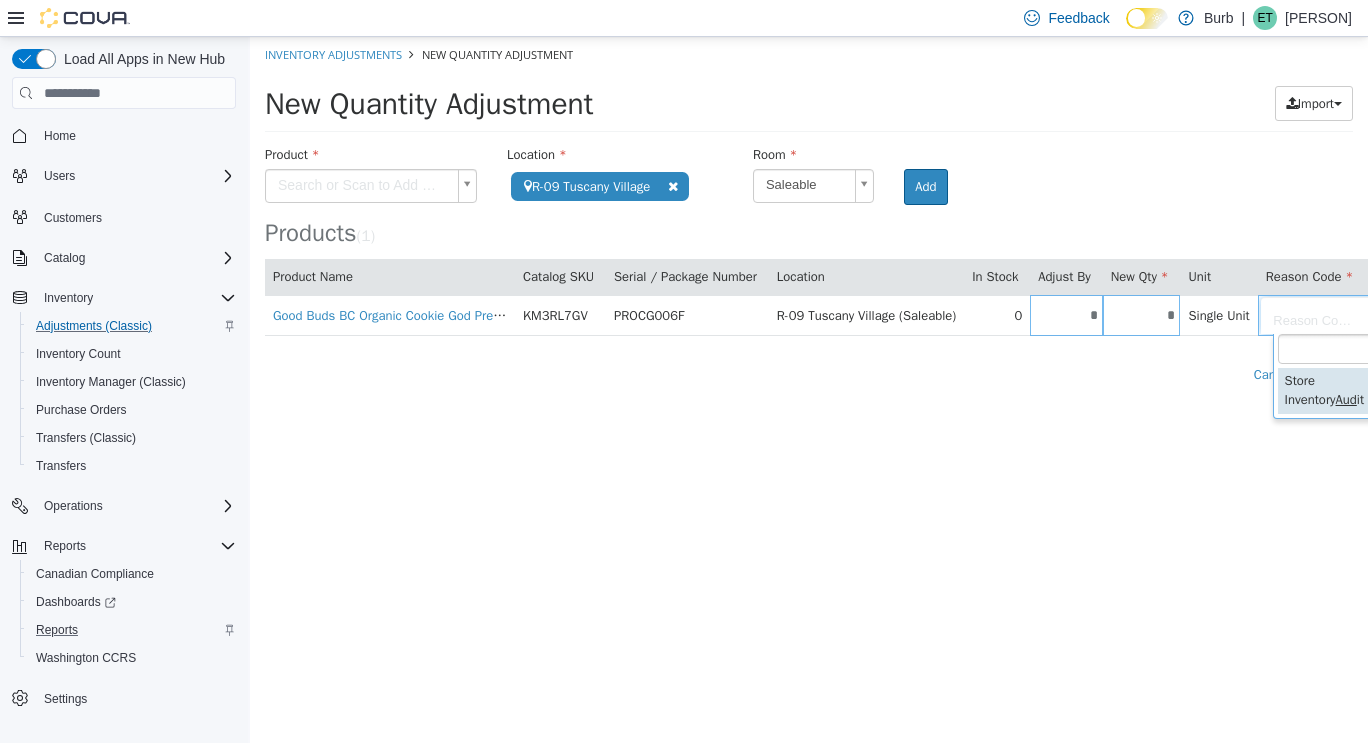 scroll, scrollTop: 0, scrollLeft: 32, axis: horizontal 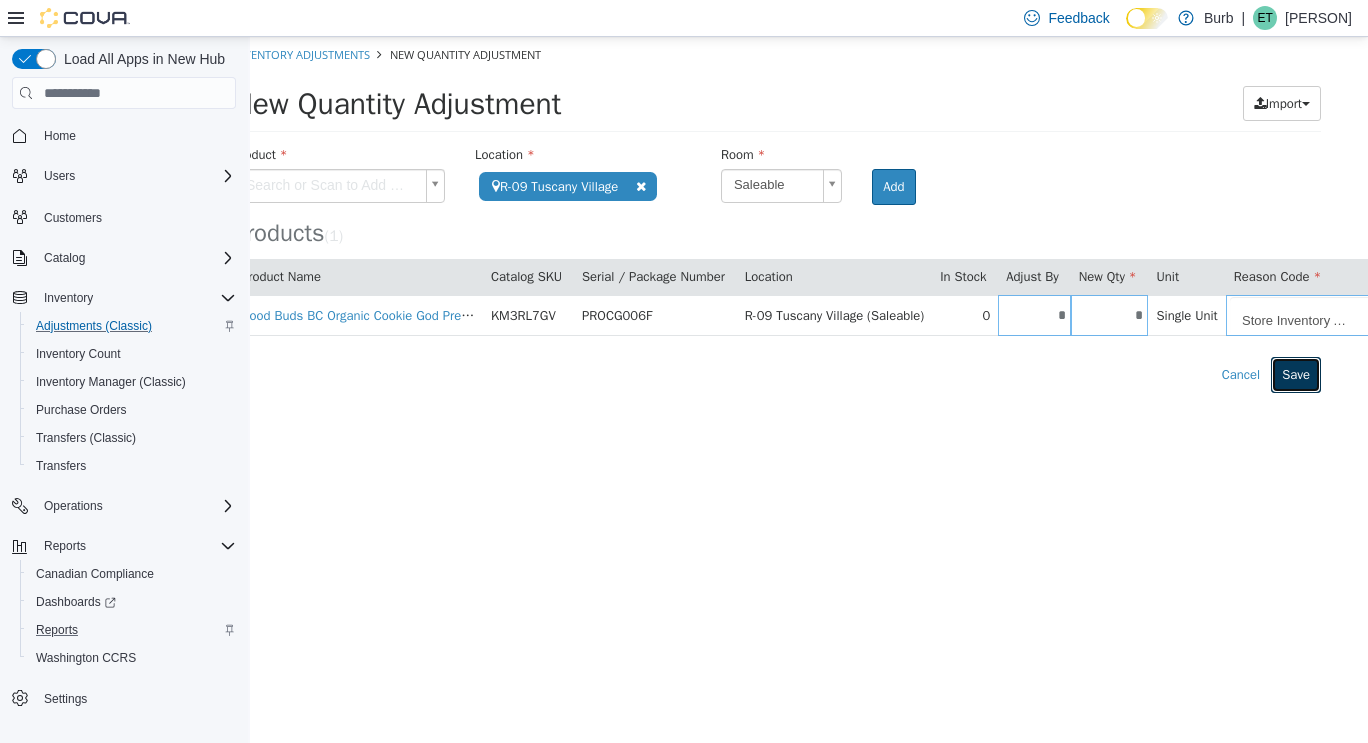 click on "Save" at bounding box center [1296, 375] 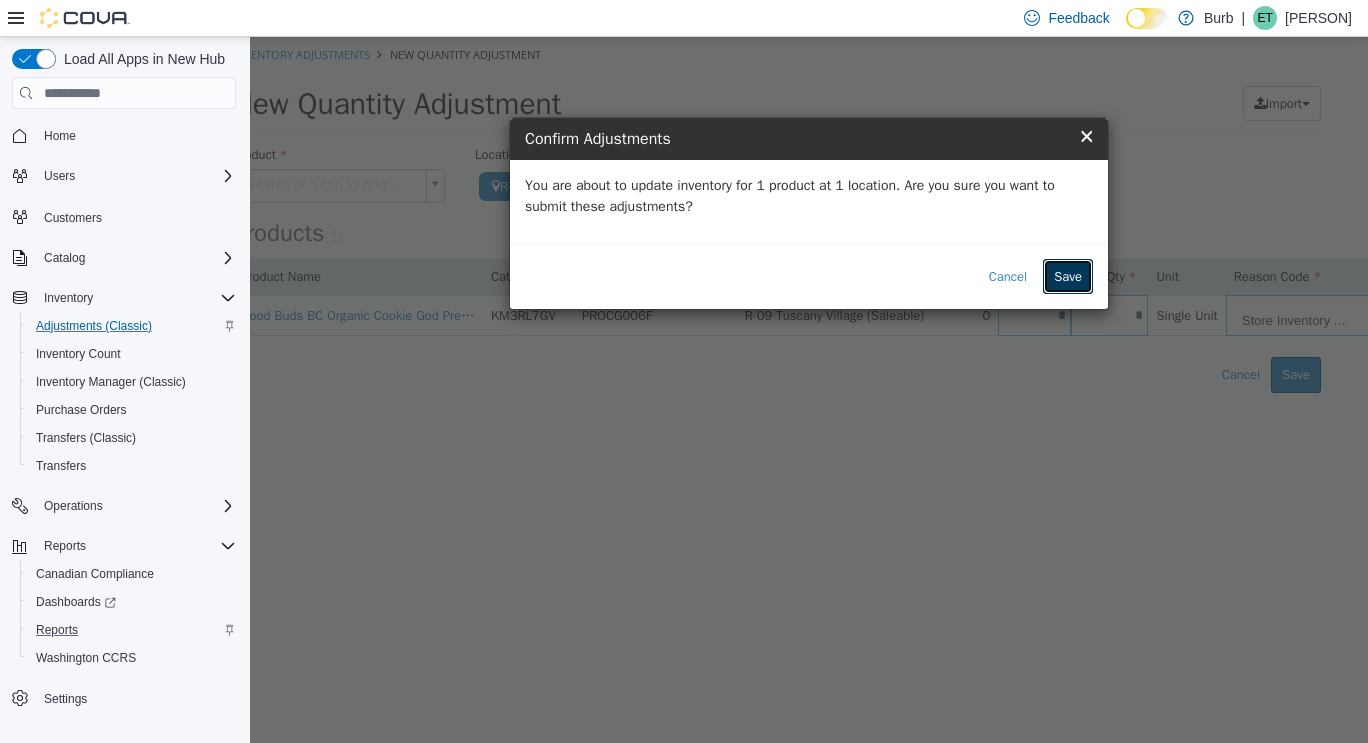click on "Save" at bounding box center (1068, 277) 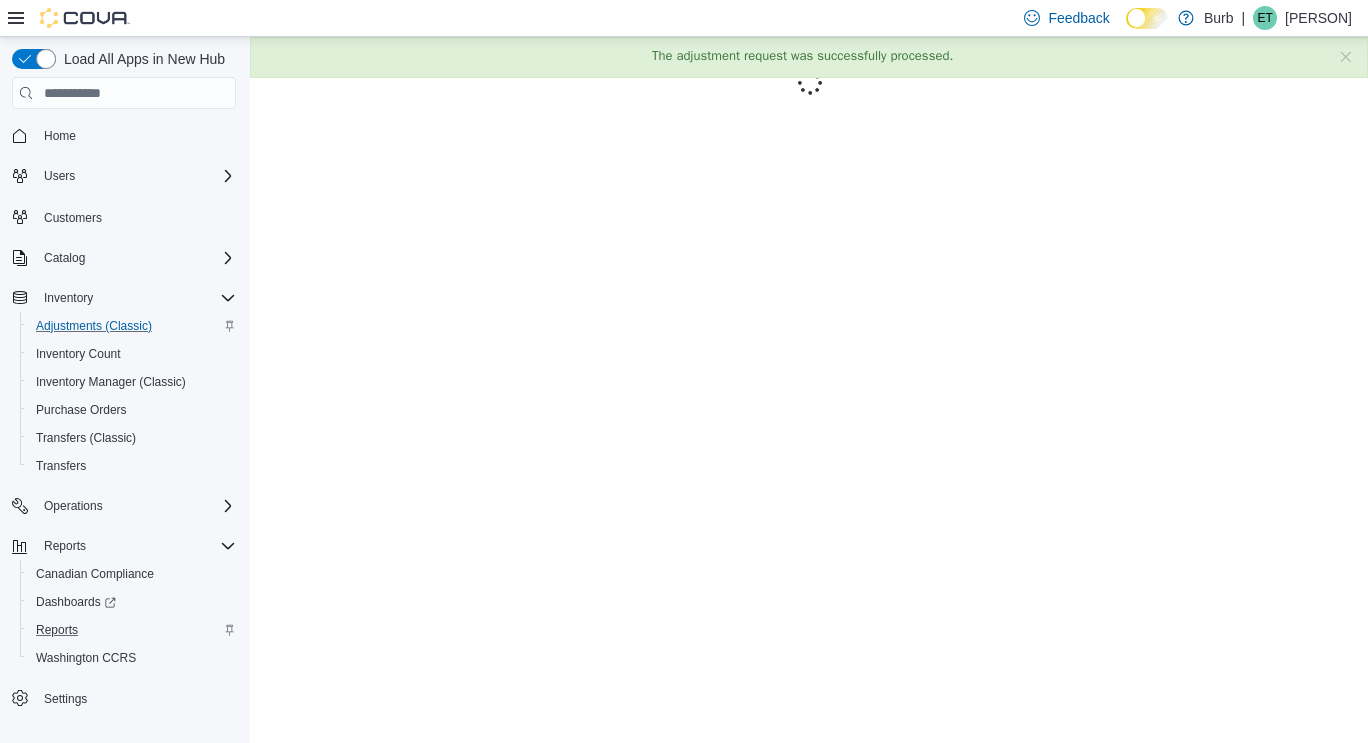 scroll, scrollTop: 0, scrollLeft: 0, axis: both 